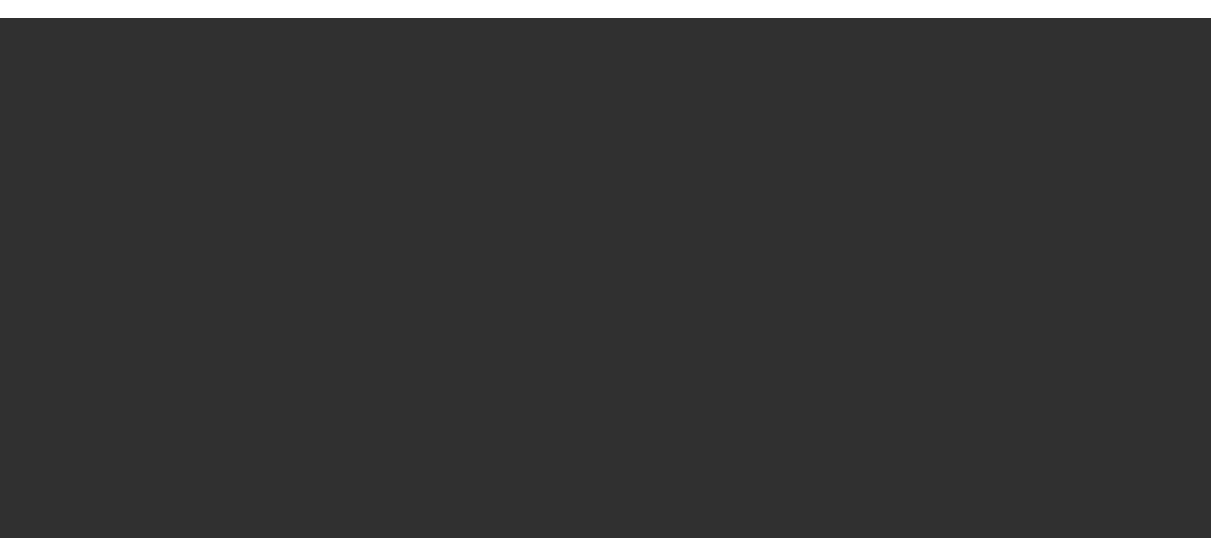 scroll, scrollTop: 0, scrollLeft: 0, axis: both 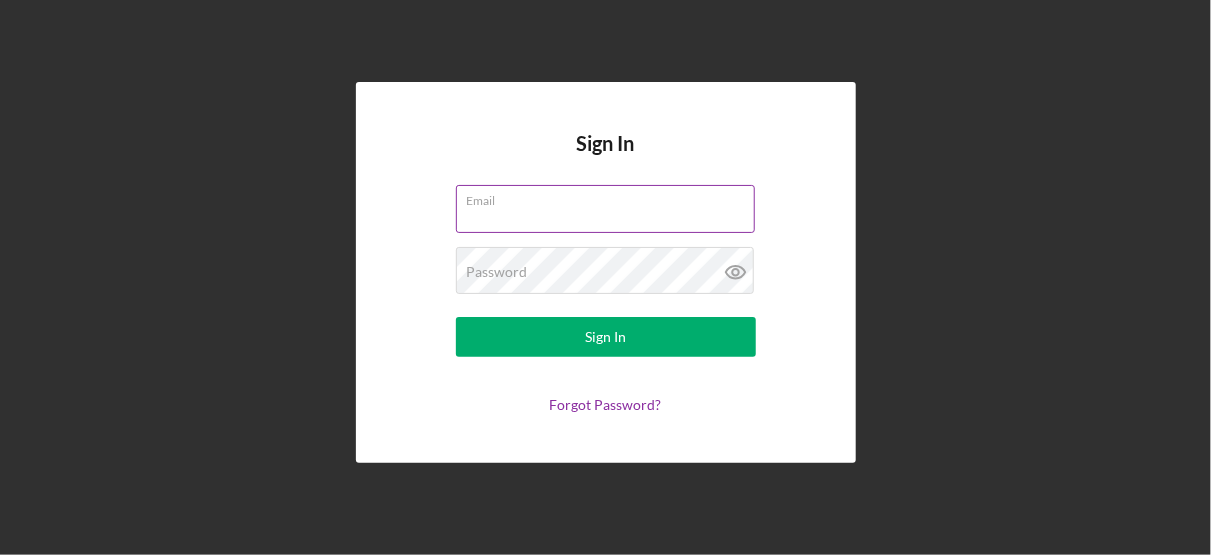 click on "Email" at bounding box center [605, 209] 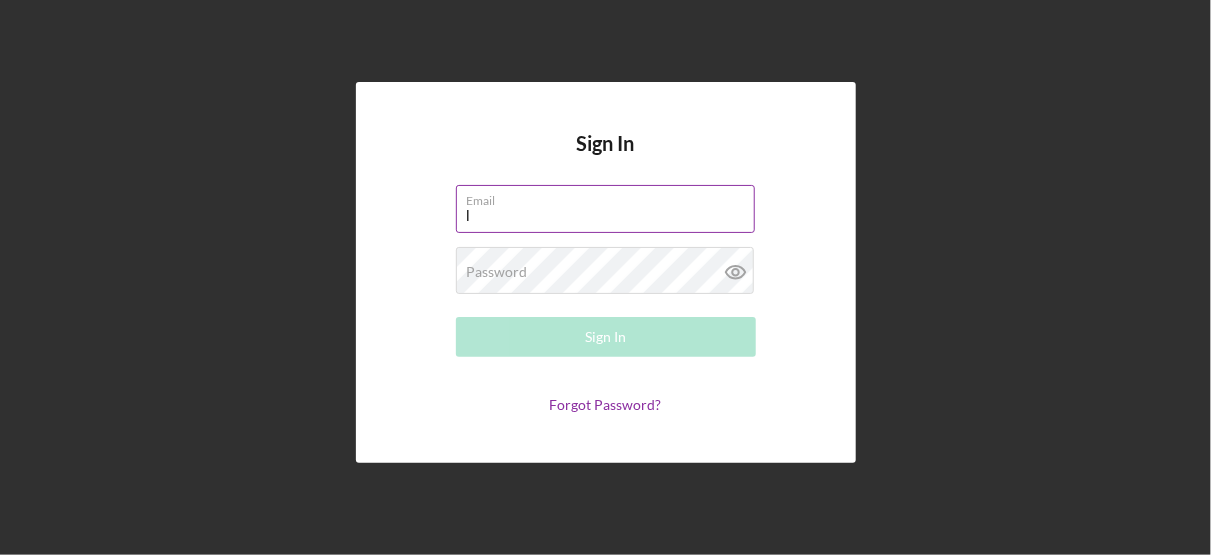 type on "[EMAIL]" 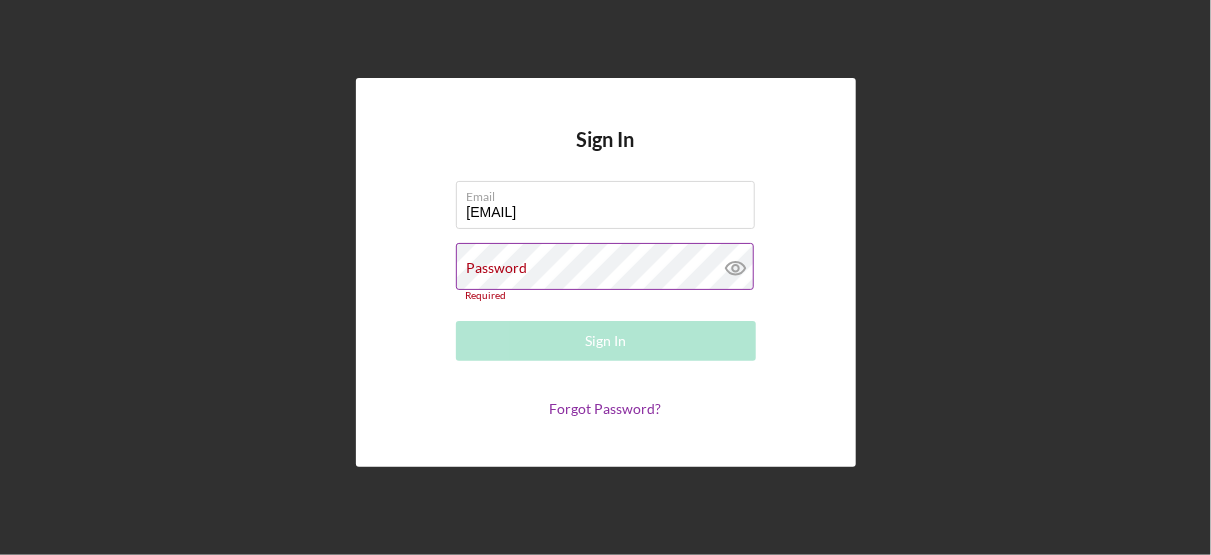 click on "Password" at bounding box center (497, 268) 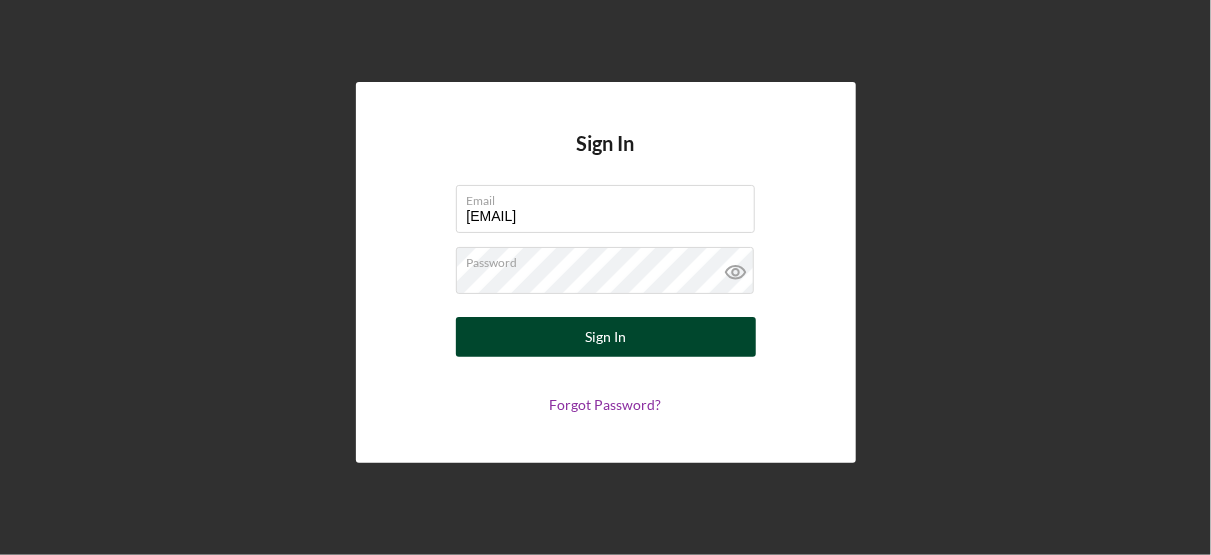 click on "Sign In" at bounding box center (605, 337) 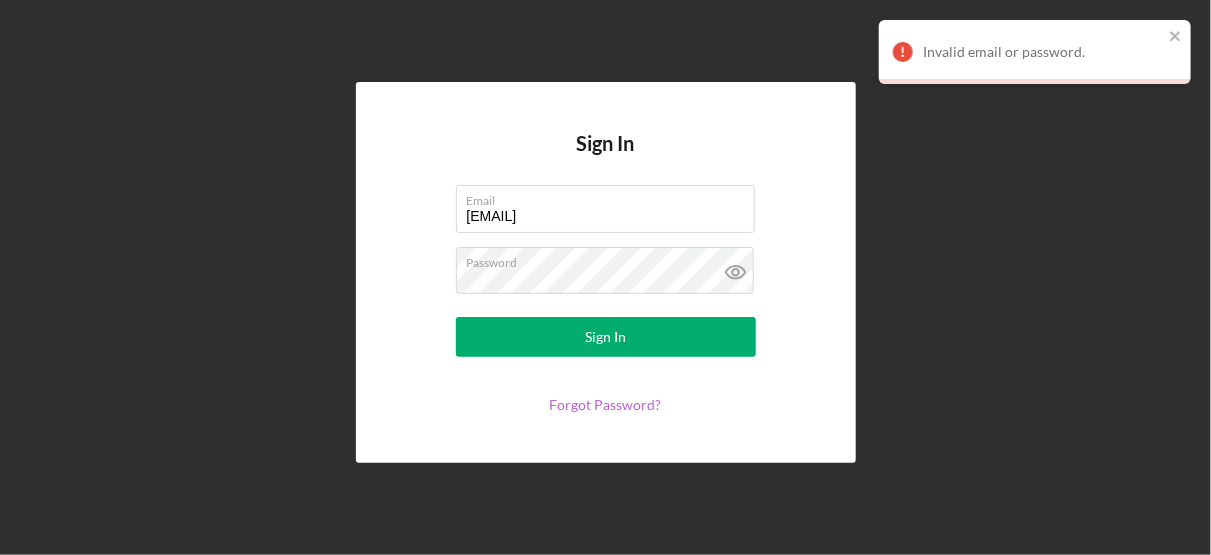 click on "Forgot Password?" at bounding box center [606, 404] 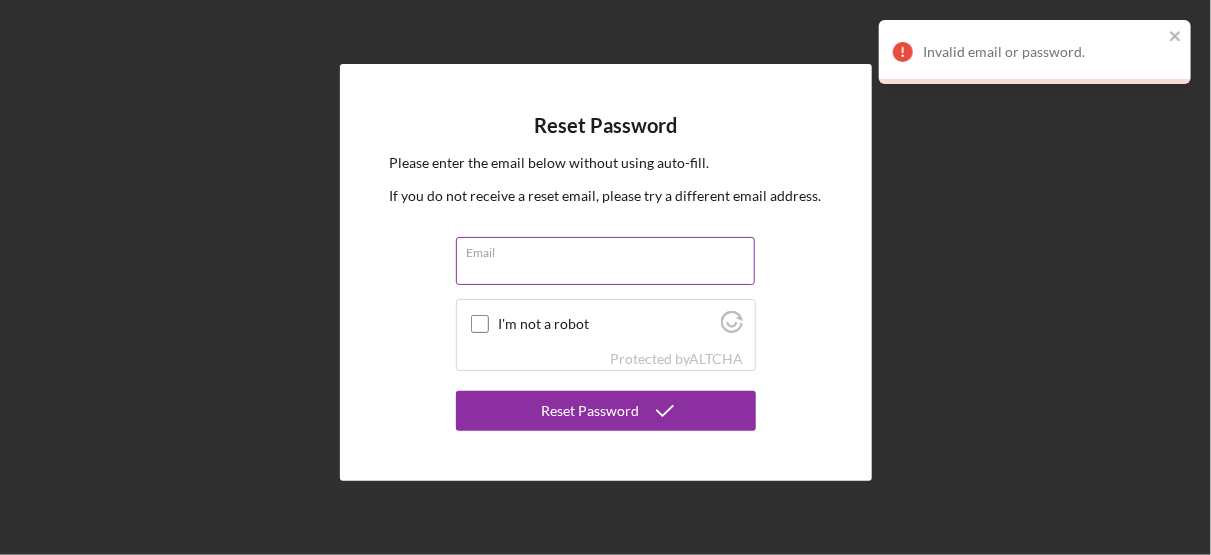 click on "Email" at bounding box center (605, 261) 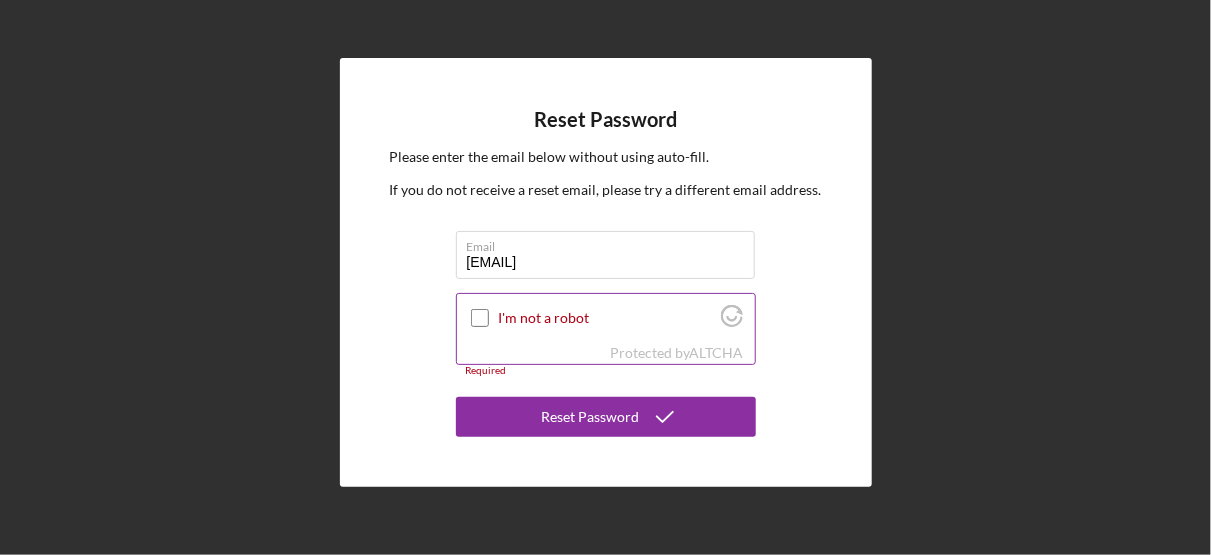 click on "I'm not a robot" at bounding box center [480, 318] 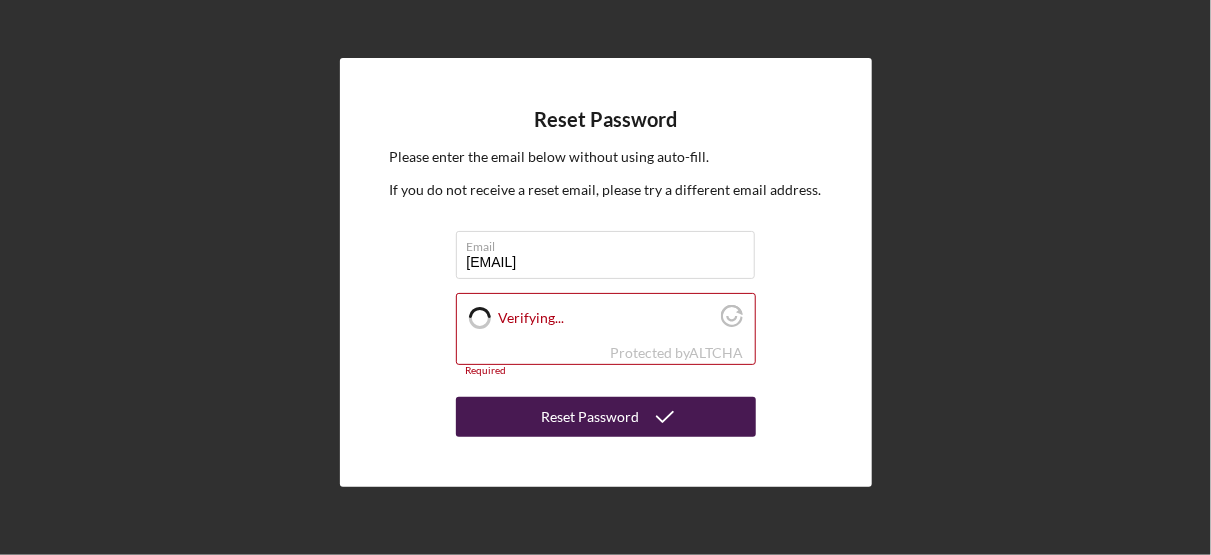 checkbox on "true" 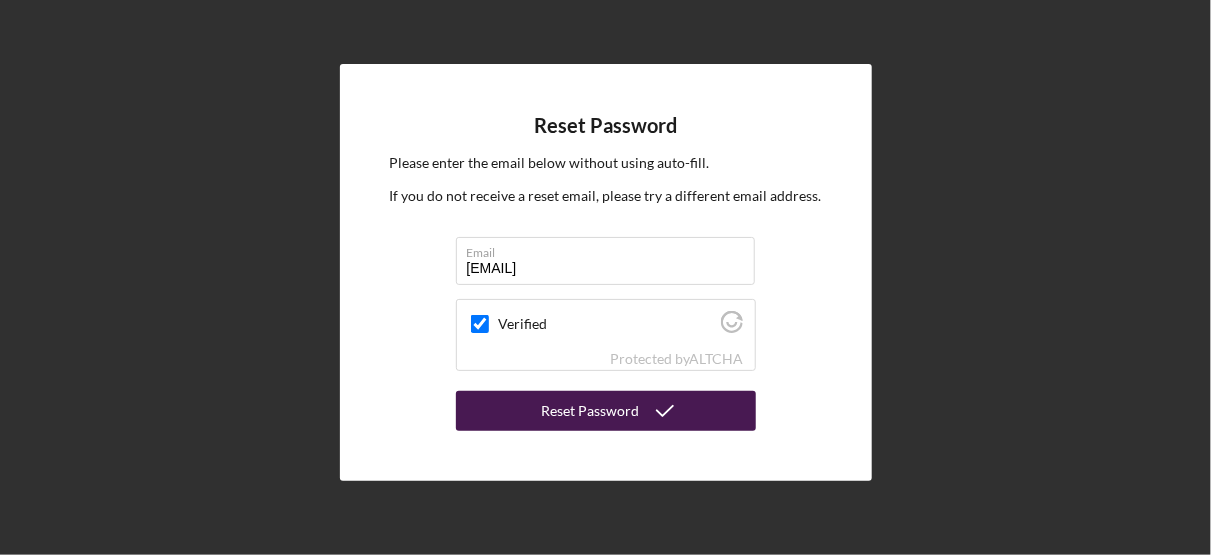 click on "Reset Password" at bounding box center (591, 411) 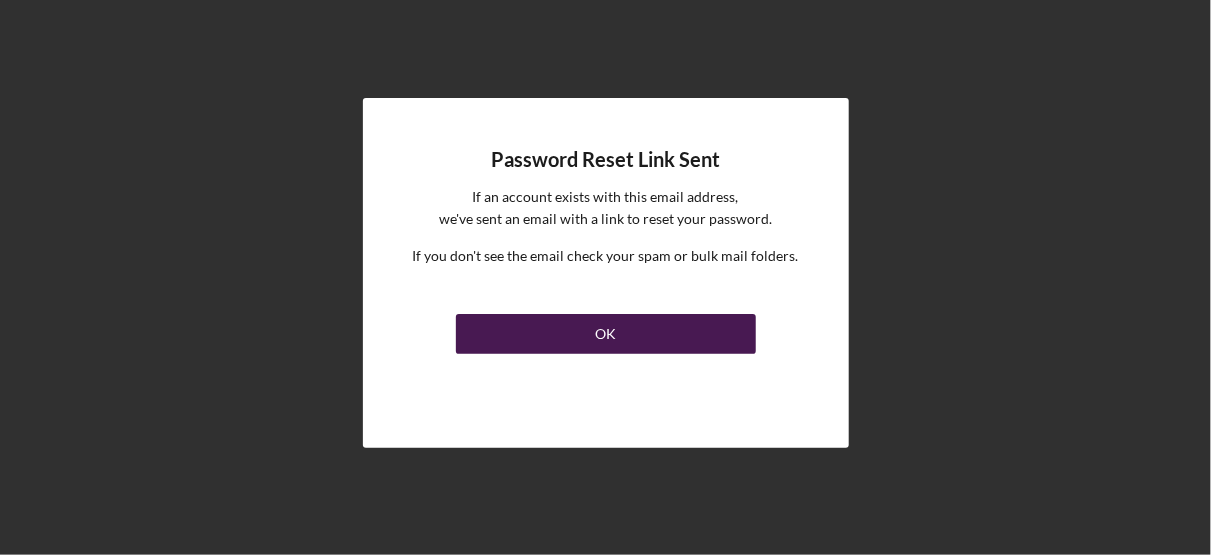 click on "OK" at bounding box center [606, 334] 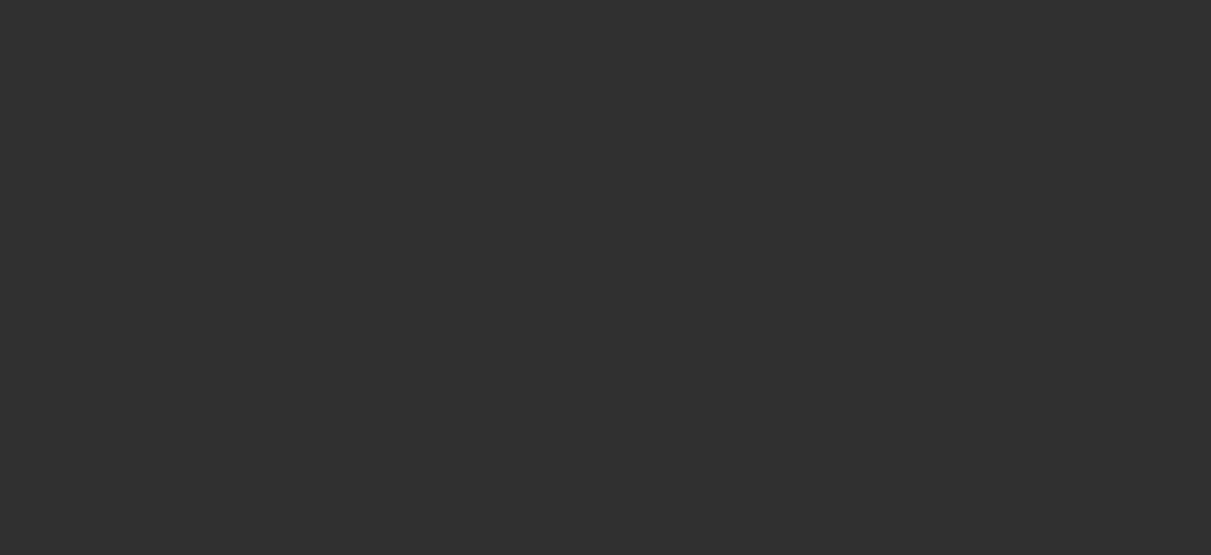 scroll, scrollTop: 0, scrollLeft: 0, axis: both 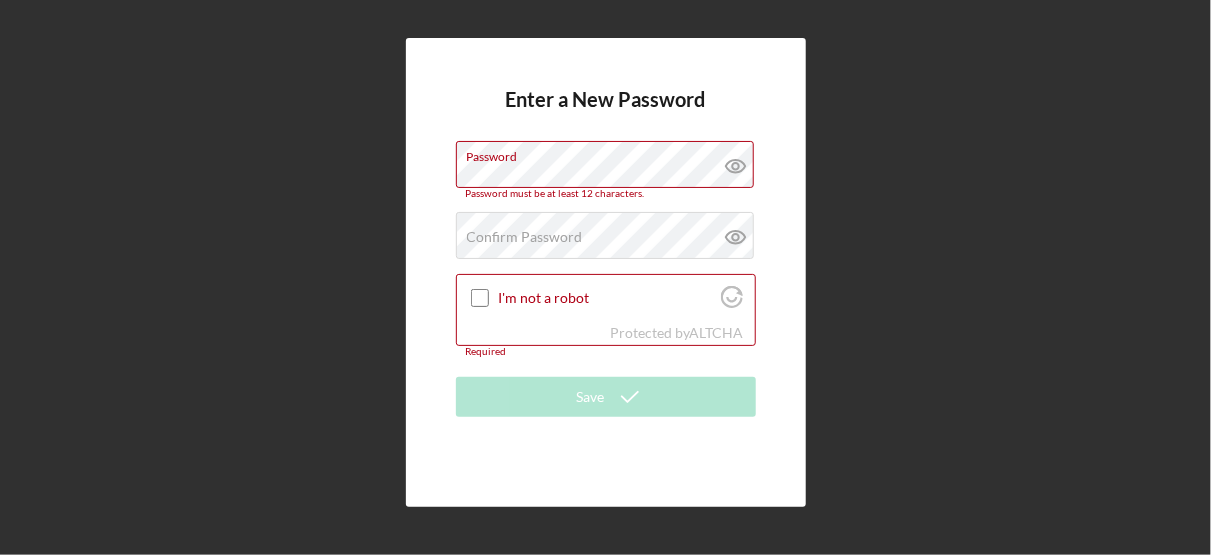 click on "Enter a New Password Password Password must be at least 12 characters. Confirm Password Passwords do not match. I'm not a robot Protected by ALTCHA Required Save" at bounding box center [605, 272] 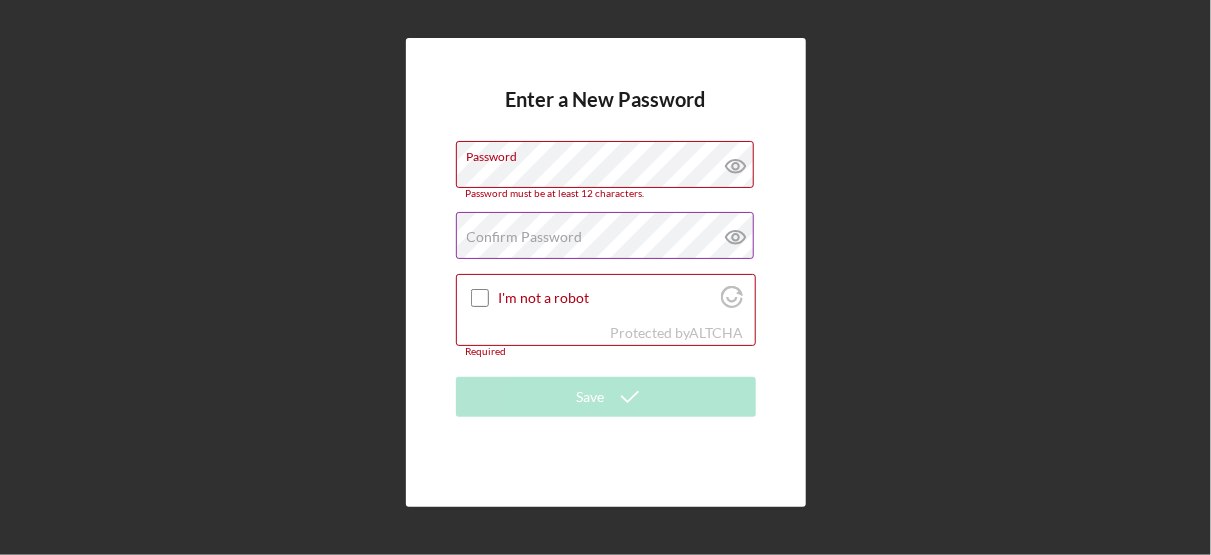 click on "Confirm Password" at bounding box center [525, 237] 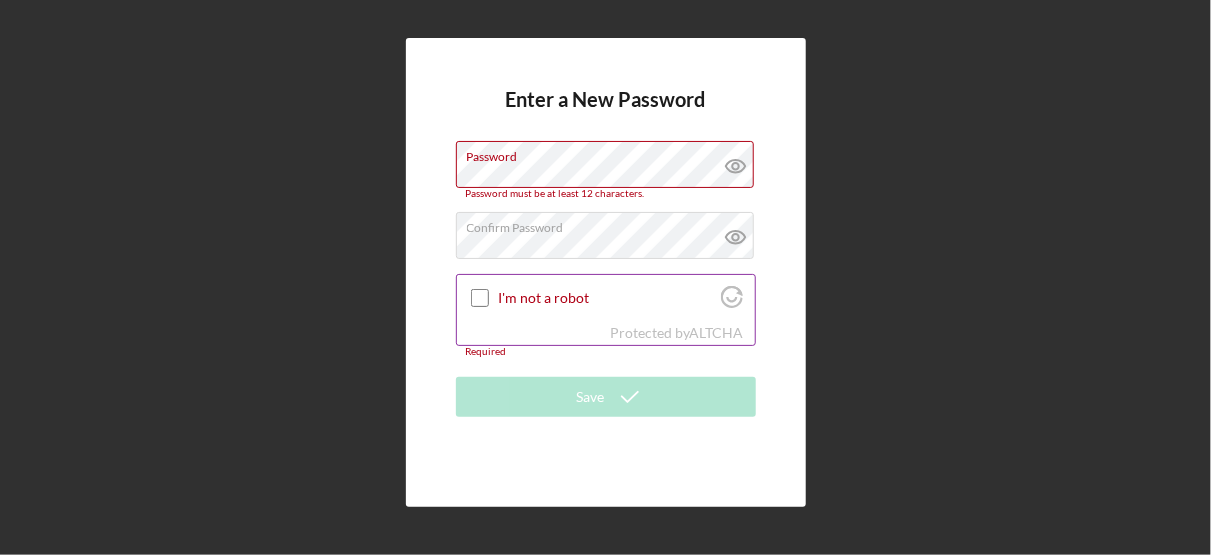 click on "I'm not a robot" at bounding box center [480, 298] 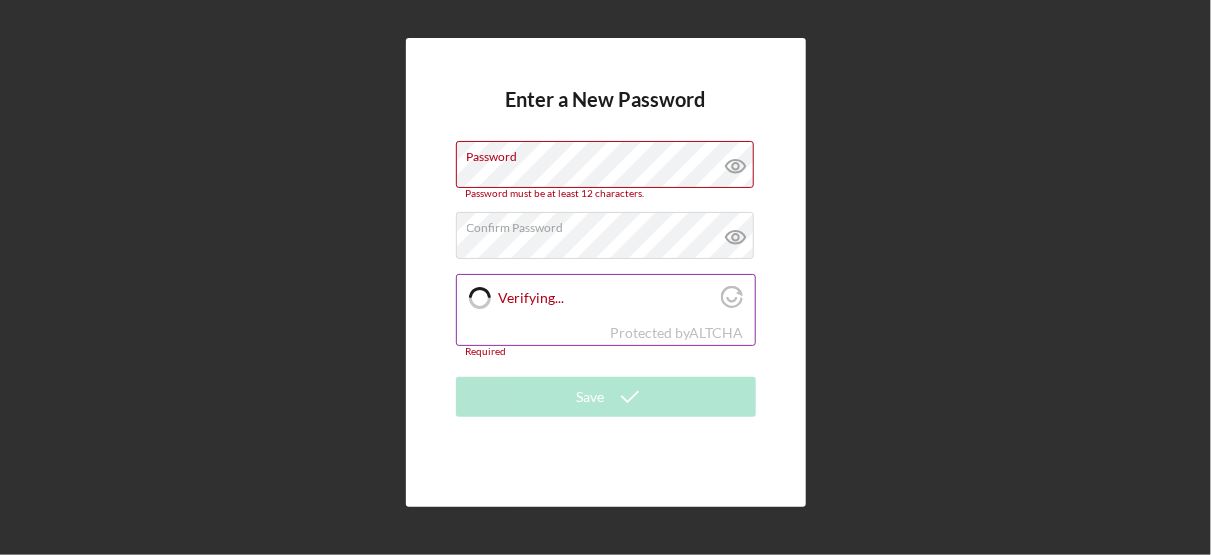 checkbox on "true" 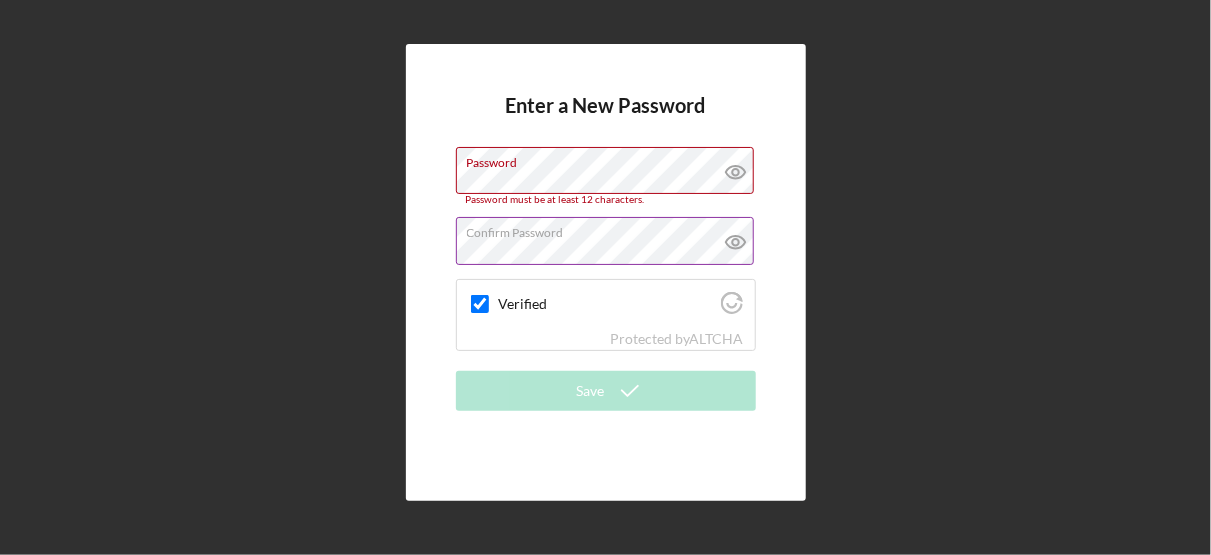 click 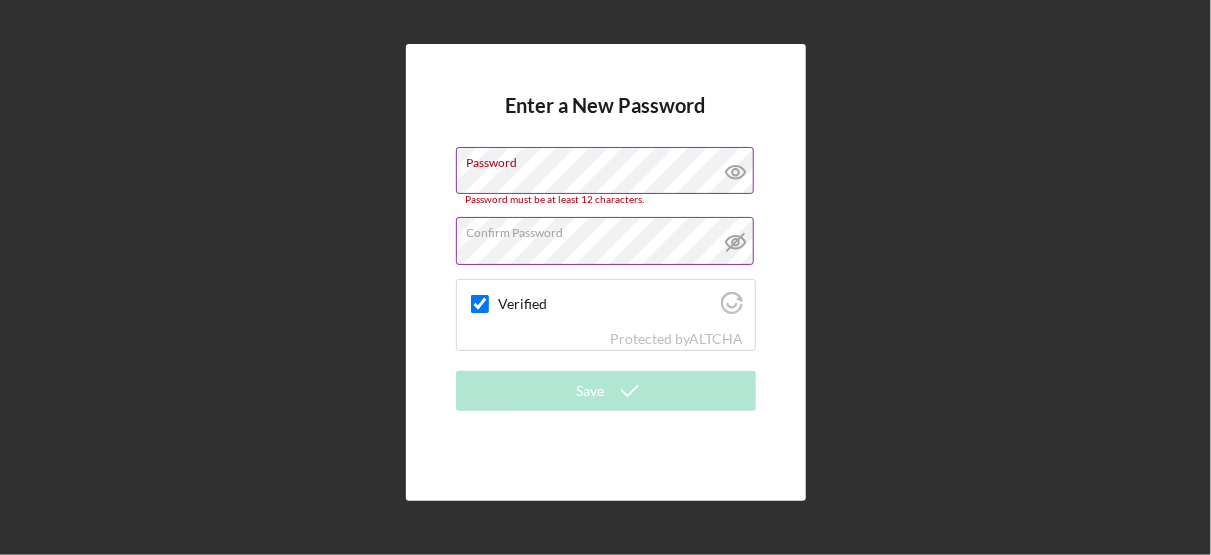 click 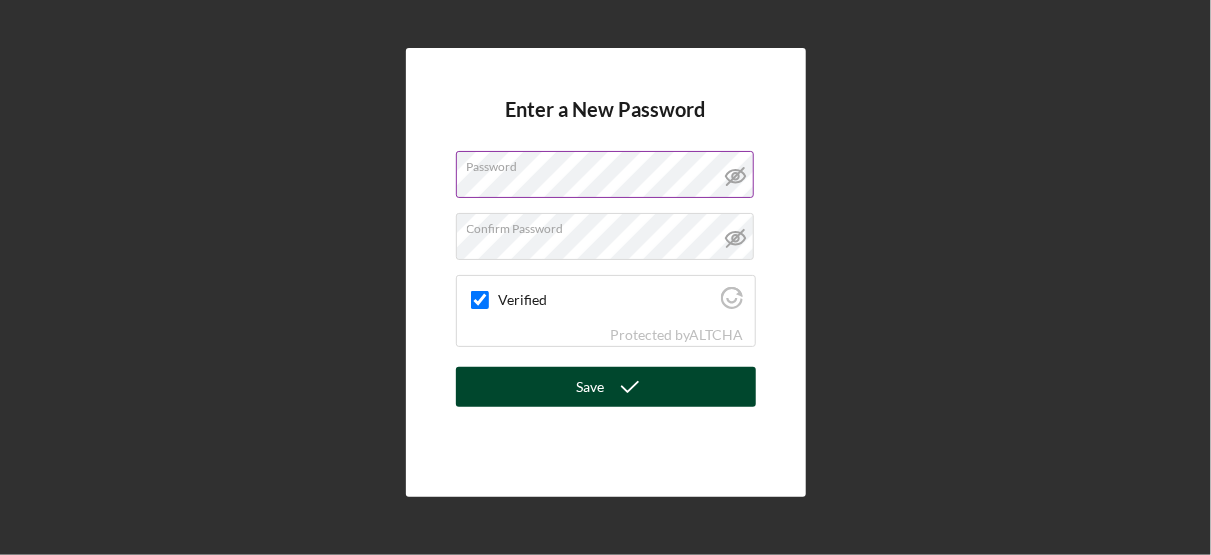 click 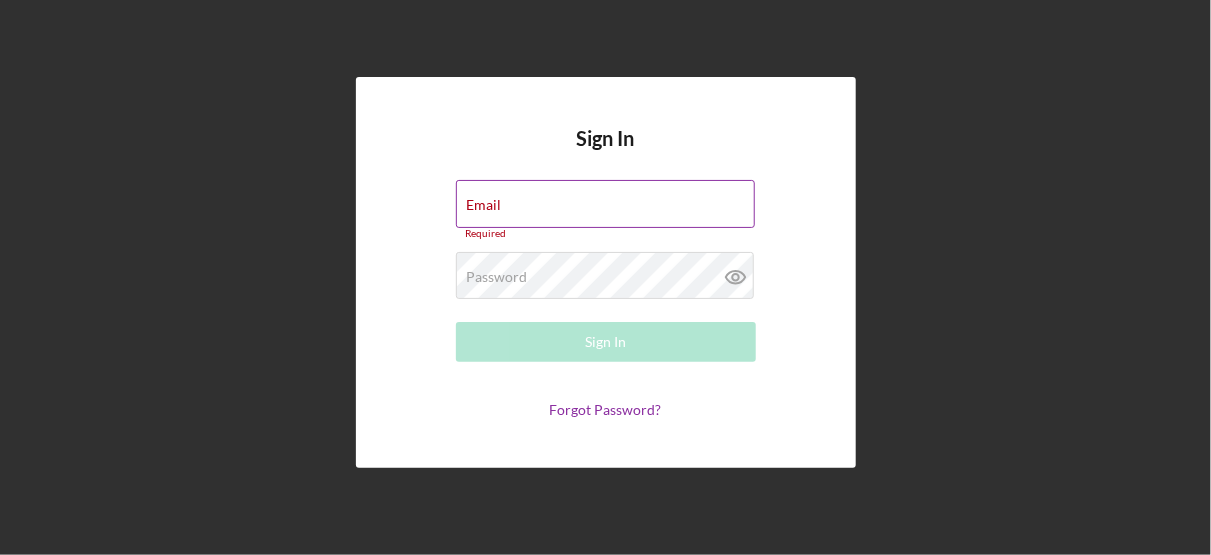 click on "Email Required" at bounding box center [606, 210] 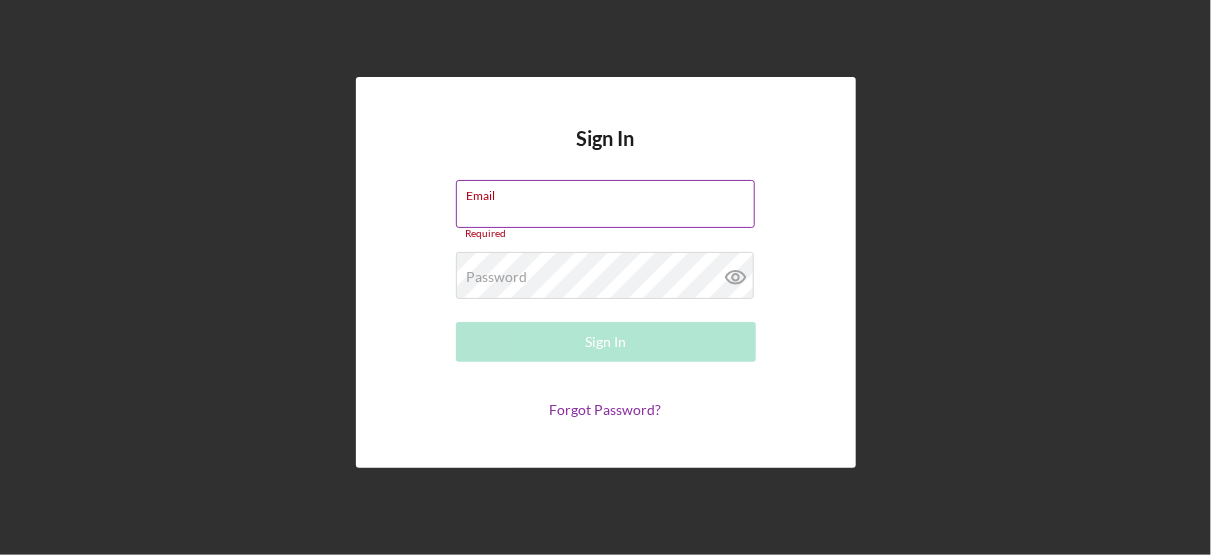 click on "Email" at bounding box center (605, 204) 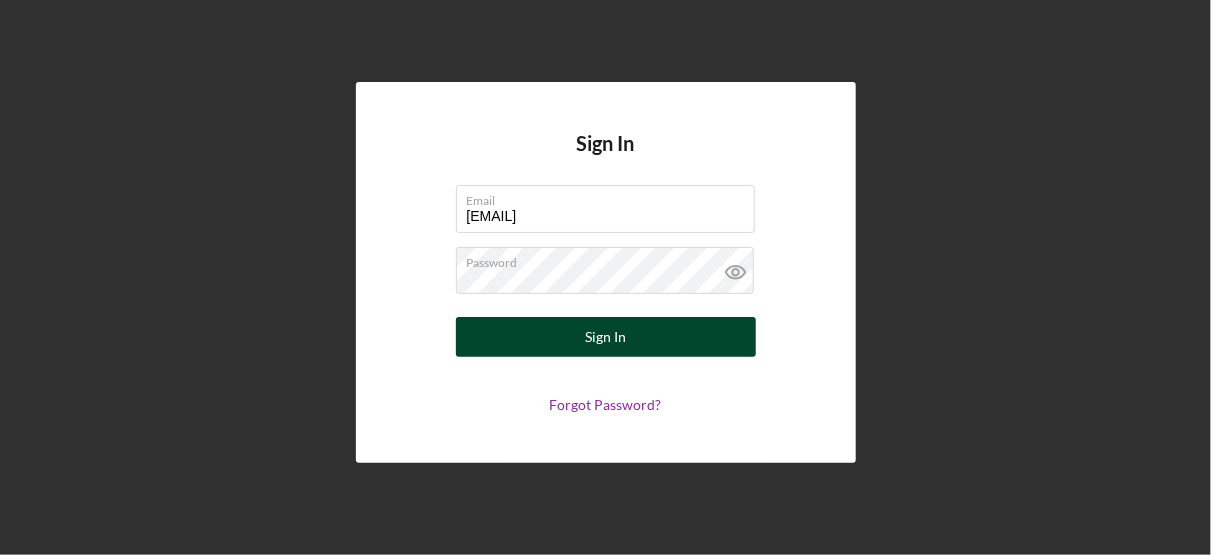 click on "Sign In" at bounding box center (605, 337) 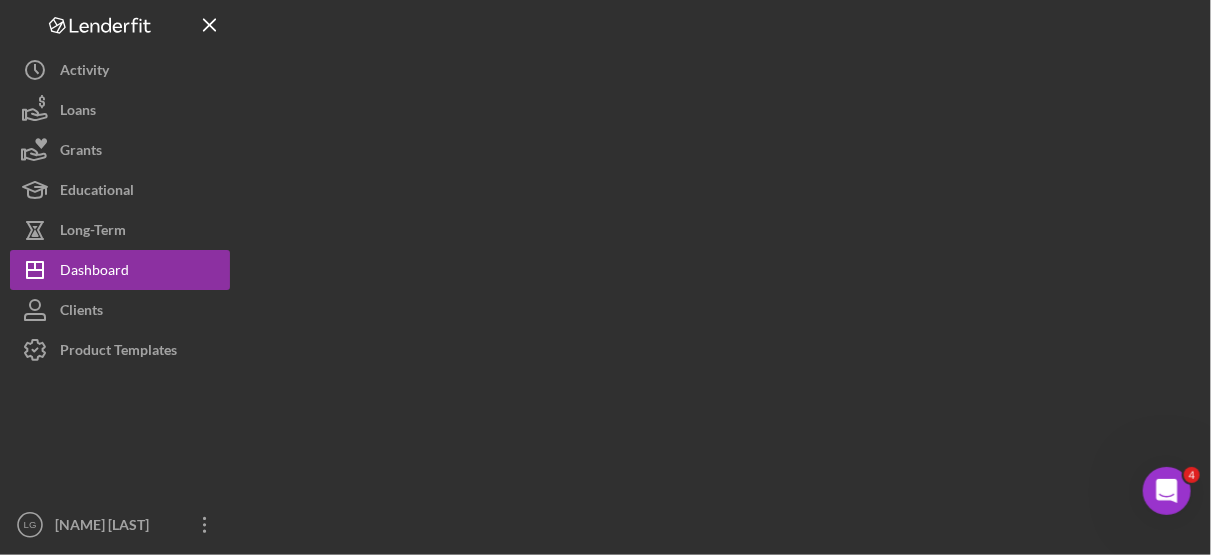 scroll, scrollTop: 0, scrollLeft: 0, axis: both 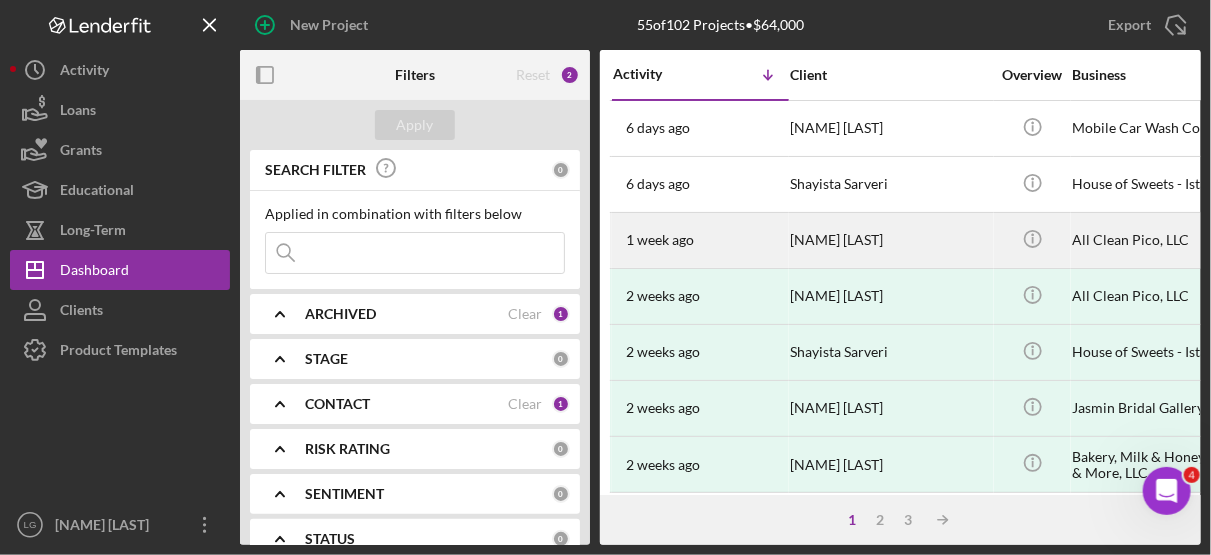 click on "[NAME] [LAST]" at bounding box center (890, 240) 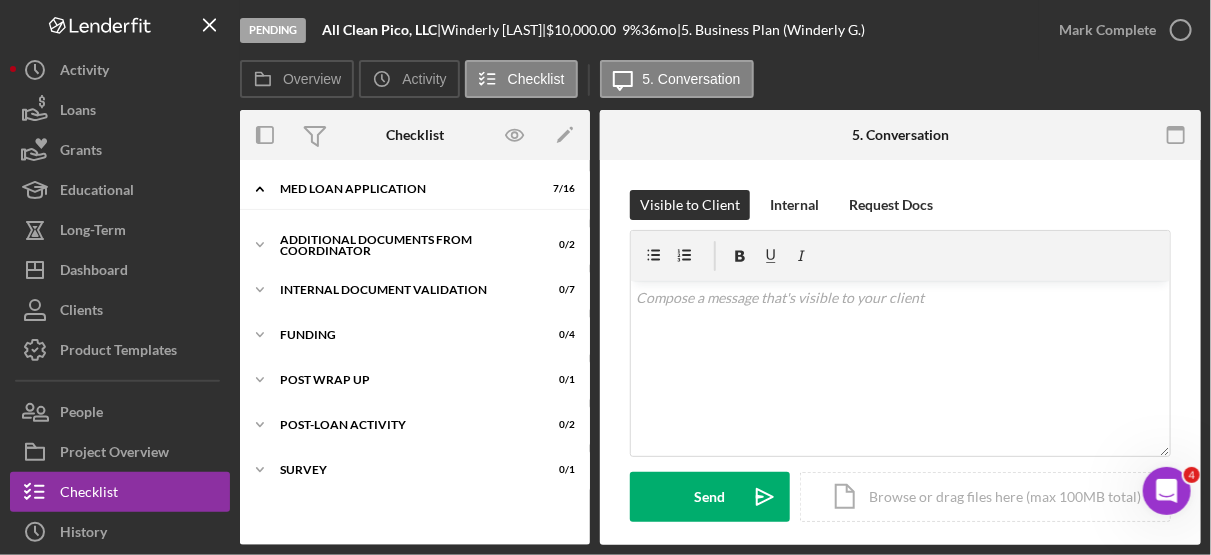 scroll, scrollTop: 34, scrollLeft: 0, axis: vertical 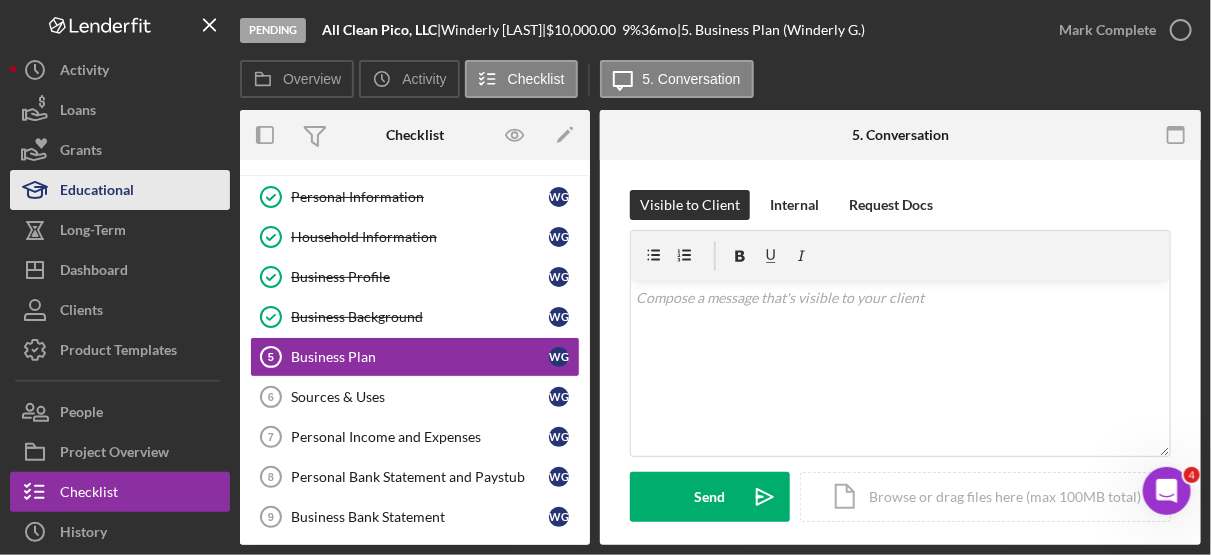 click on "Educational" at bounding box center [97, 192] 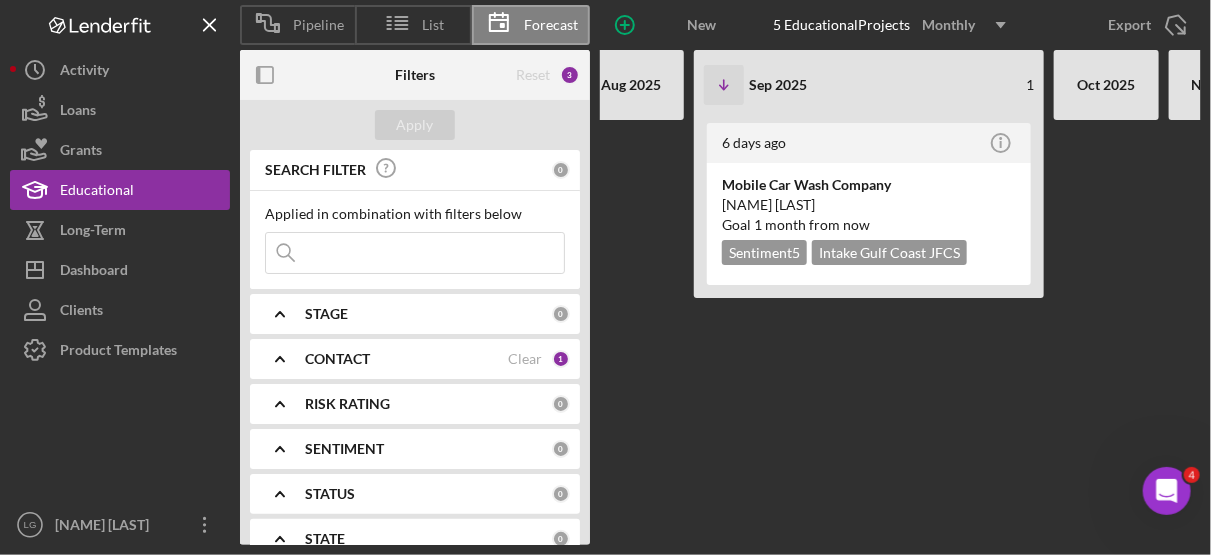 scroll, scrollTop: 0, scrollLeft: 833, axis: horizontal 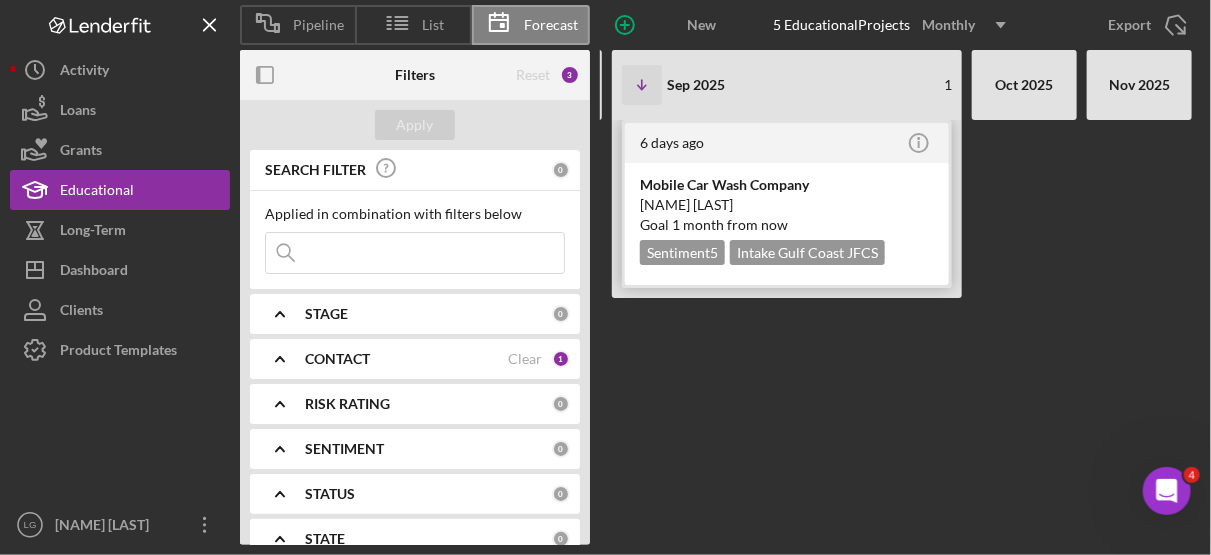 click on "6 days ago" at bounding box center [772, 143] 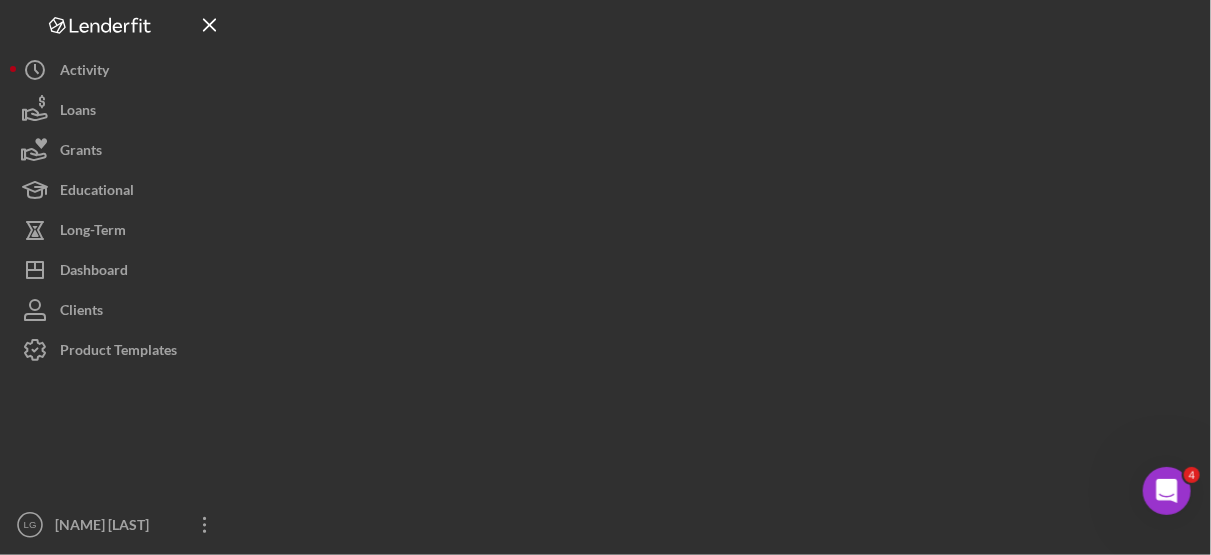 click at bounding box center [720, 272] 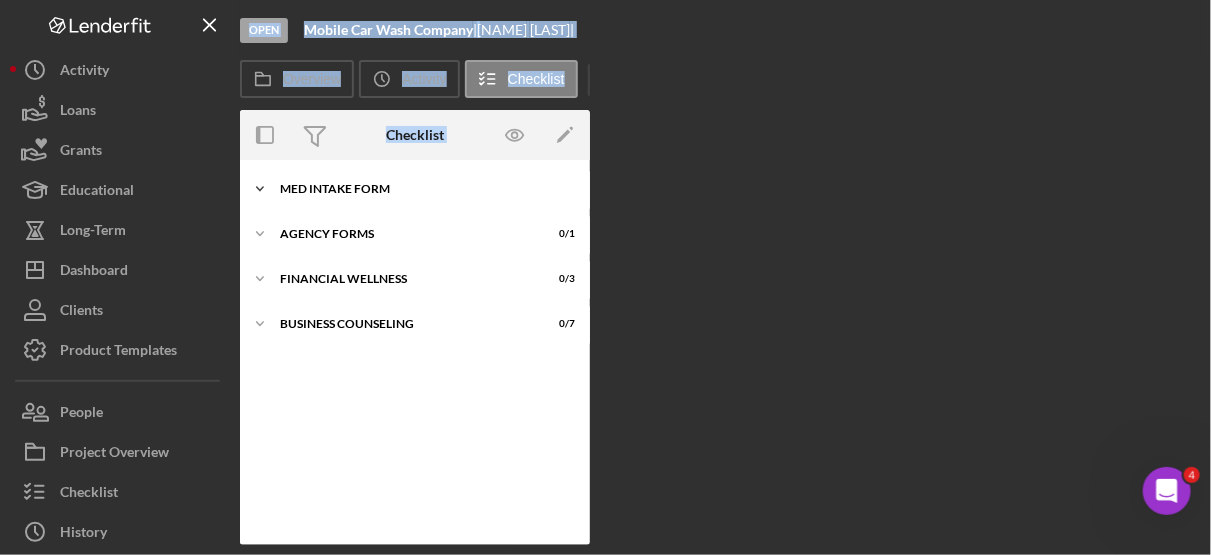 click on "MED Intake Form" at bounding box center (422, 189) 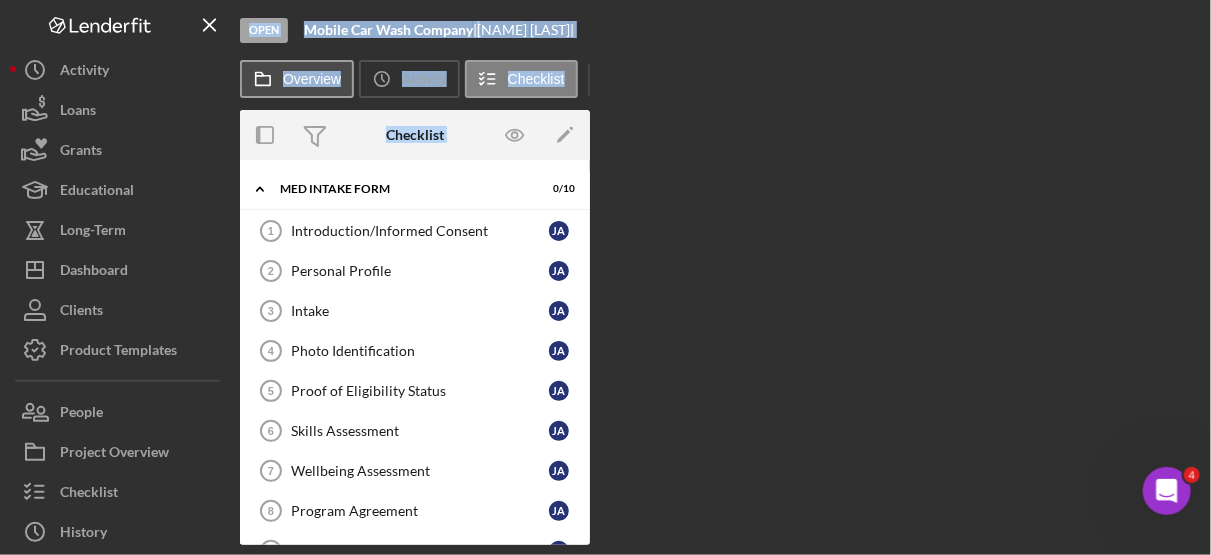 click on "Overview" at bounding box center (297, 79) 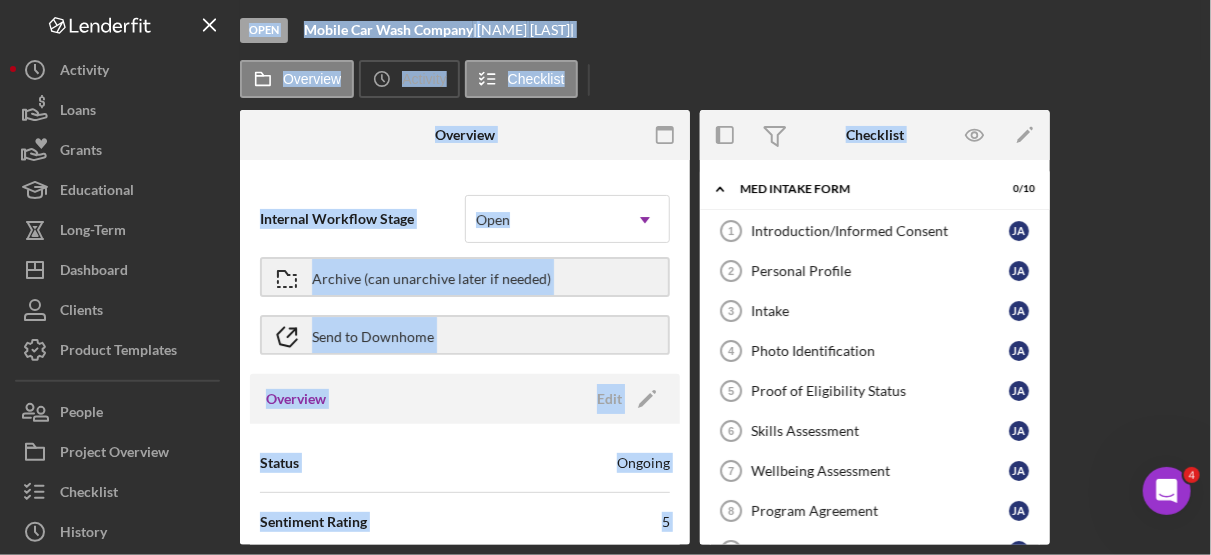 click on "Status Ongoing" at bounding box center (465, 463) 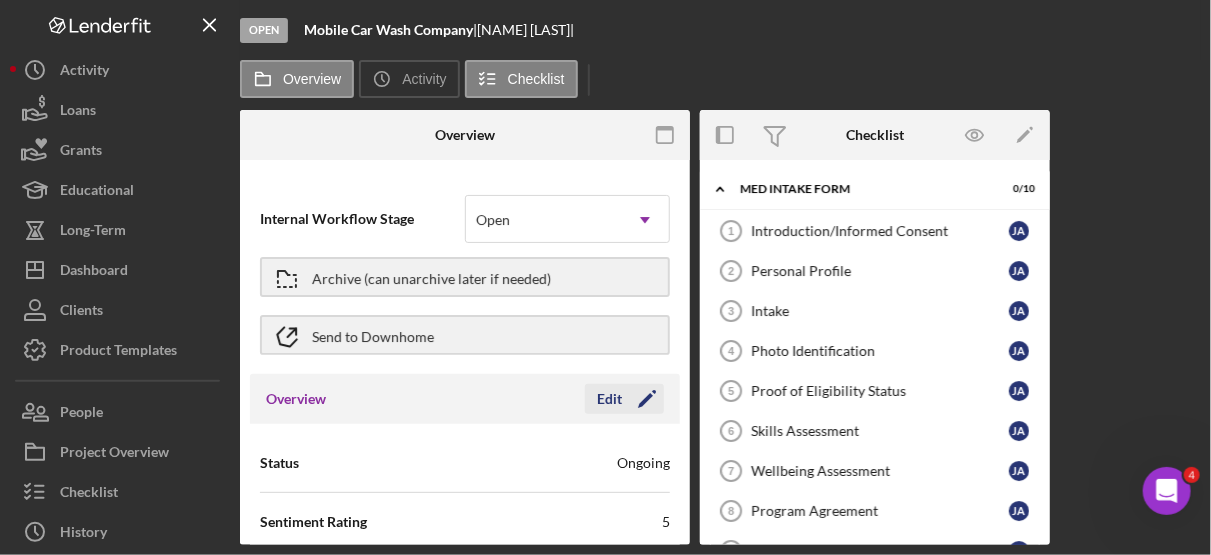 click 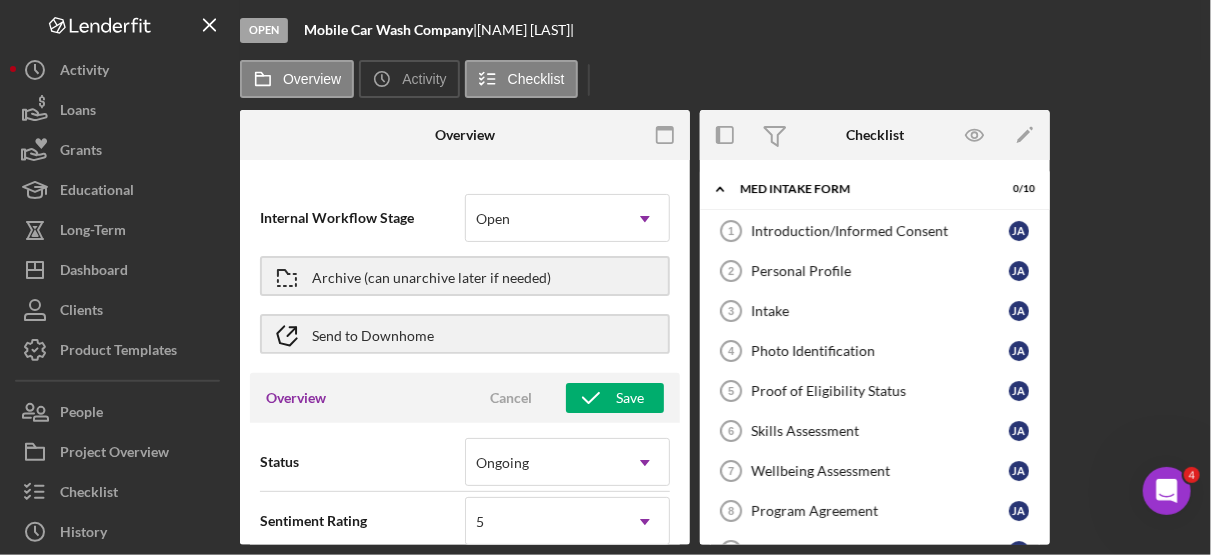scroll, scrollTop: 0, scrollLeft: 0, axis: both 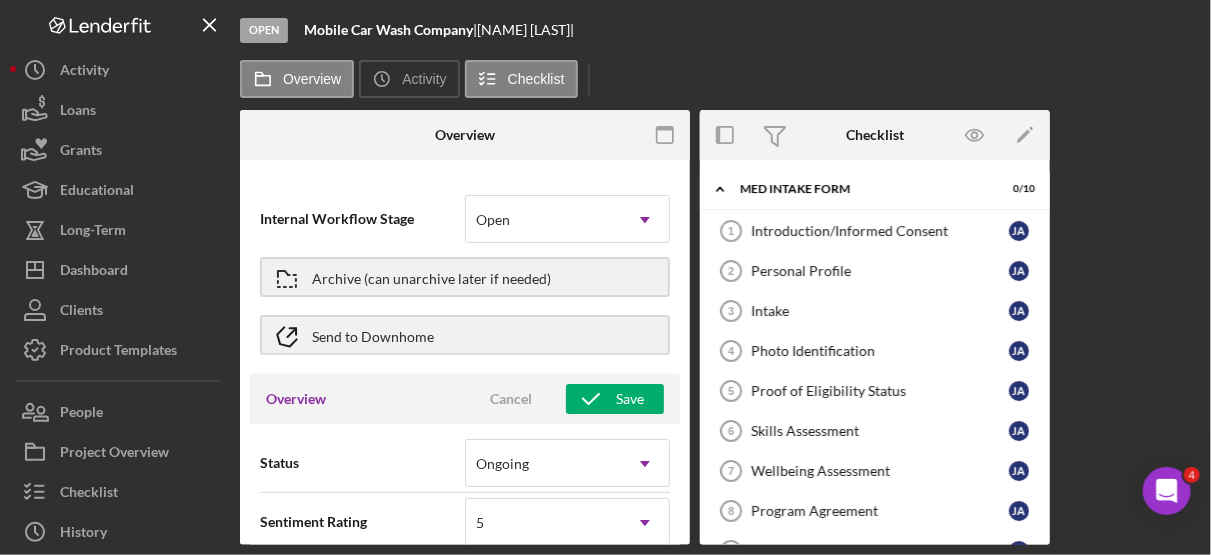 click on "Overview Internal Workflow Stage Open Icon/Dropdown Arrow Archive (can unarchive later if needed) Send to Downhome Overview Cancel Save Status Ongoing Icon/Dropdown Arrow Sentiment Rating 5 Icon/Dropdown Arrow Product Name Intake Gulf Coast JFCS Created Date [DATE] Started Date [DATE] [DATE] Reset Closing Goal Contact [NAME] [LAST] Icon/Dropdown Arrow Account Executive Select... Icon/Dropdown Arrow Weekly Status Update OFF Inactivity Alerts OFF Resolution Edit Icon/Edit Resolution Resolution Date New Activity No new activity. Checklist Icon/Edit Icon/Expander MED Intake Form 0 / 10 Introduction/Informed Consent 1 Introduction/Informed Consent J A Personal Profile 2 Personal Profile J A Intake 3 Intake J A Photo Identification 4 Photo Identification J A Proof of Eligibility Status 5 Proof of Eligibility Status J A Skills Assessment 6 Skills Assessment J A Wellbeing Assessment 7 Wellbeing Assessment J A Program Agreement 8 Program Agreement J A Photo Release Form 9 Photo Release Form J A 10 J A 0" at bounding box center [720, 327] 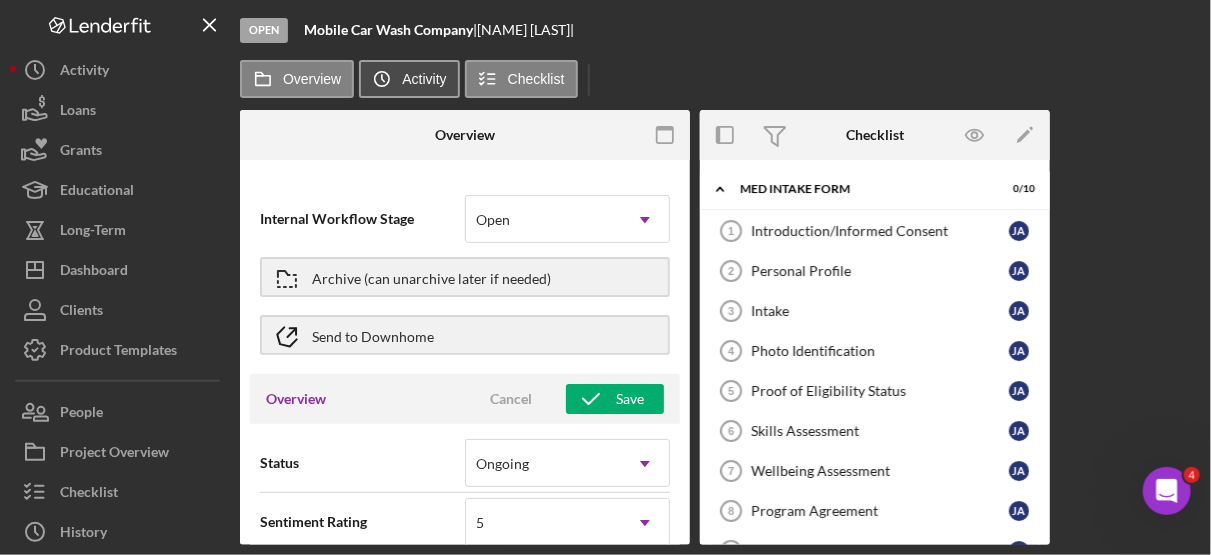 click on "Activity" at bounding box center (424, 79) 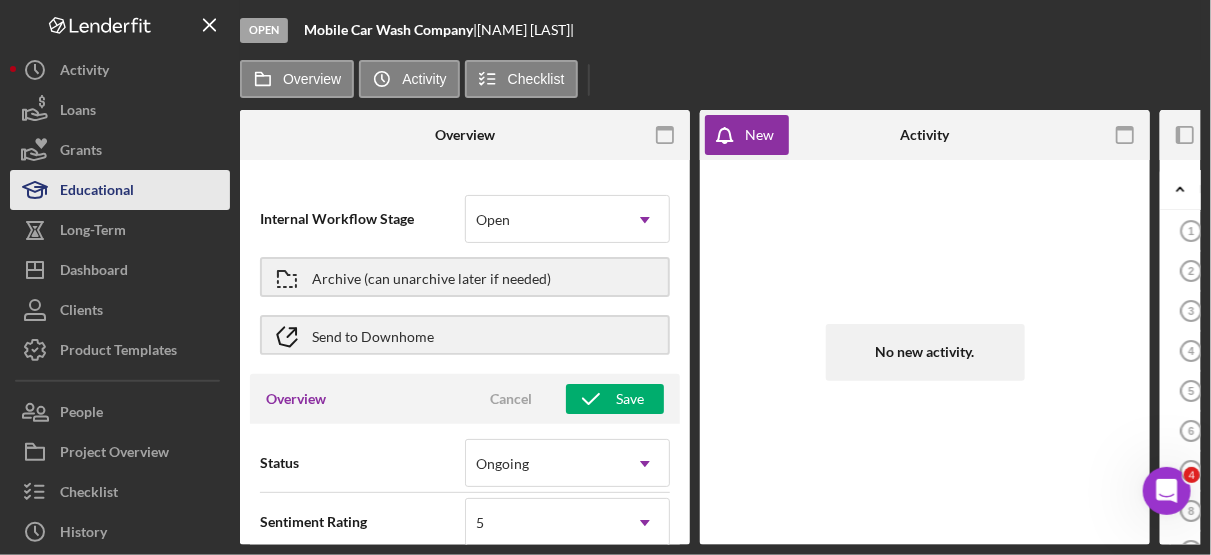 click on "Educational" at bounding box center [97, 192] 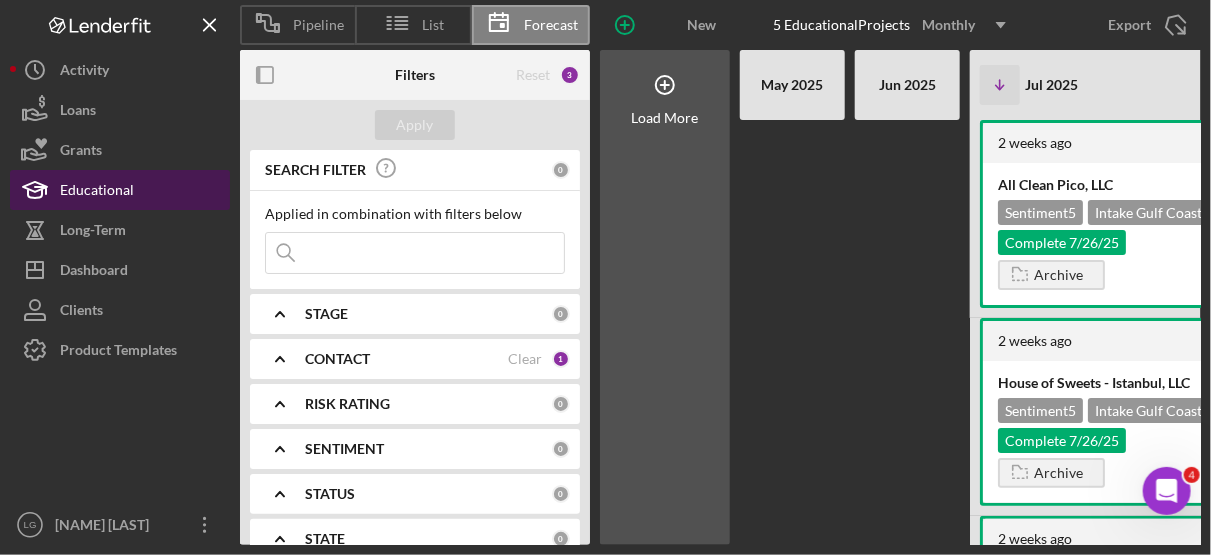 scroll, scrollTop: 0, scrollLeft: 680, axis: horizontal 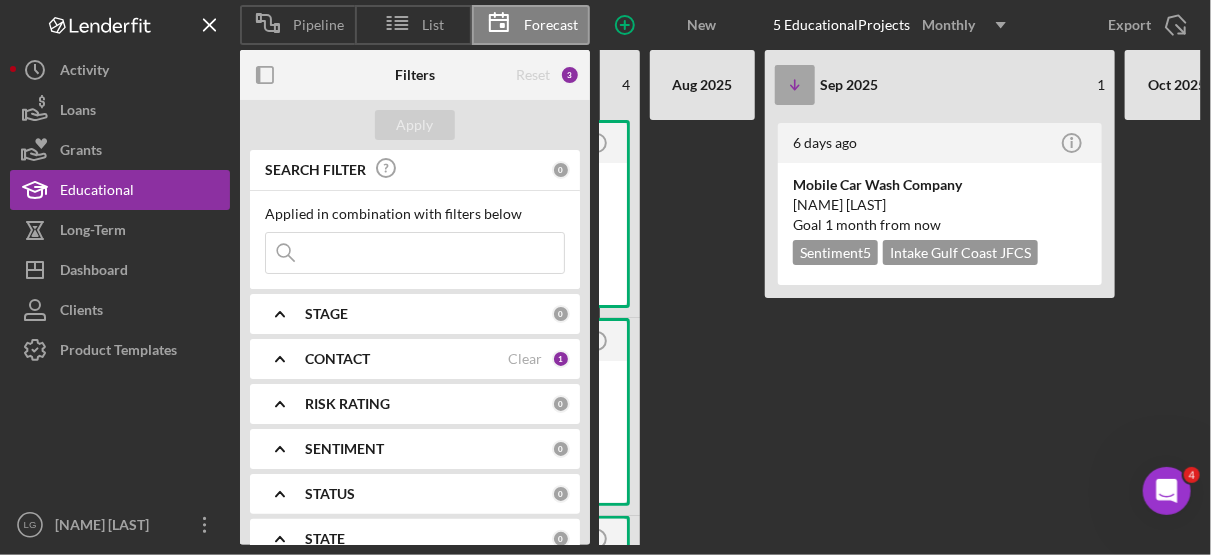 click on "Icon/Table Sort Arrow" 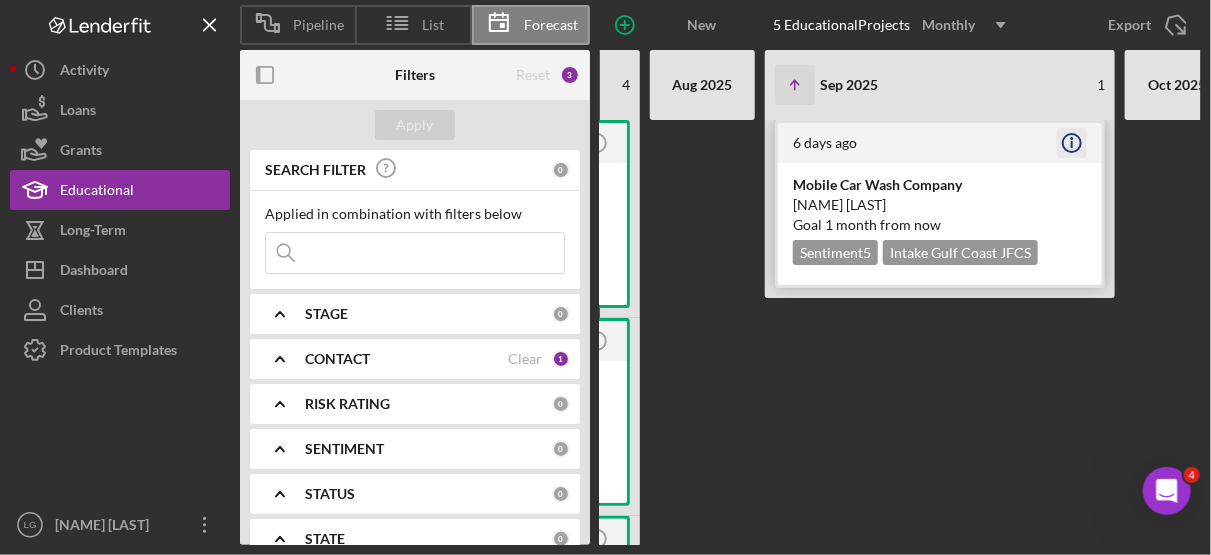 click 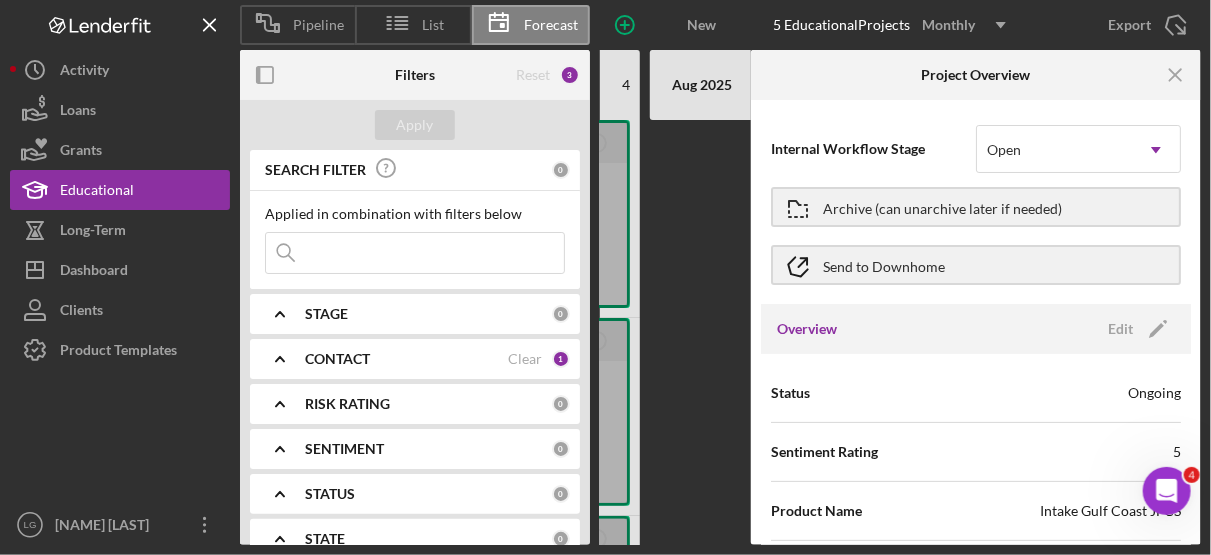 click on "Pipeline List Forecast New Educational Project 5 Educational Projects Monthly Icon/Dropdown Arrow Export Icon/Export Filters Reset 3 Apply SEARCH FILTER 0 Applied in combination with filters below Icon/Menu Close Icon/Expander STAGE 0 Icon/Expander CONTACT Clear 1 Icon/Expander RISK RATING 0 Icon/Expander SENTIMENT 0 Icon/Expander STATUS 0 Icon/Expander STATE 0 Icon/Expander PRODUCT 0 Icon/Expander START DATE 0 Icon/Expander RESOLUTION Clear 2 Load More May 2025 Jun 2025 Icon/Table Sort Arrow Jul 2025 4 Aug 2025 Icon/Table Sort Arrow Sep 2025 1 Oct 2025 Nov 2025 [TIME] ago Icon/Info All Clean Pico, LLC Sentiment 5 Intake Gulf Coast JFCS Complete [DATE] Archive [TIME] ago Icon/Info House of Sweets - Istanbul, LLC Sentiment 5 Intake Gulf Coast JFCS Complete [DATE] Archive [TIME] ago Icon/Info Jasmin Bridal Gallery Sentiment 5 Intake Gulf Coast JFCS Complete [DATE] Archive [TIME] ago Icon/Info Bakery, Milk Honey, Desserts More, LLC Sentiment 5 Intake Gulf Coast JFCS" at bounding box center (605, 277) 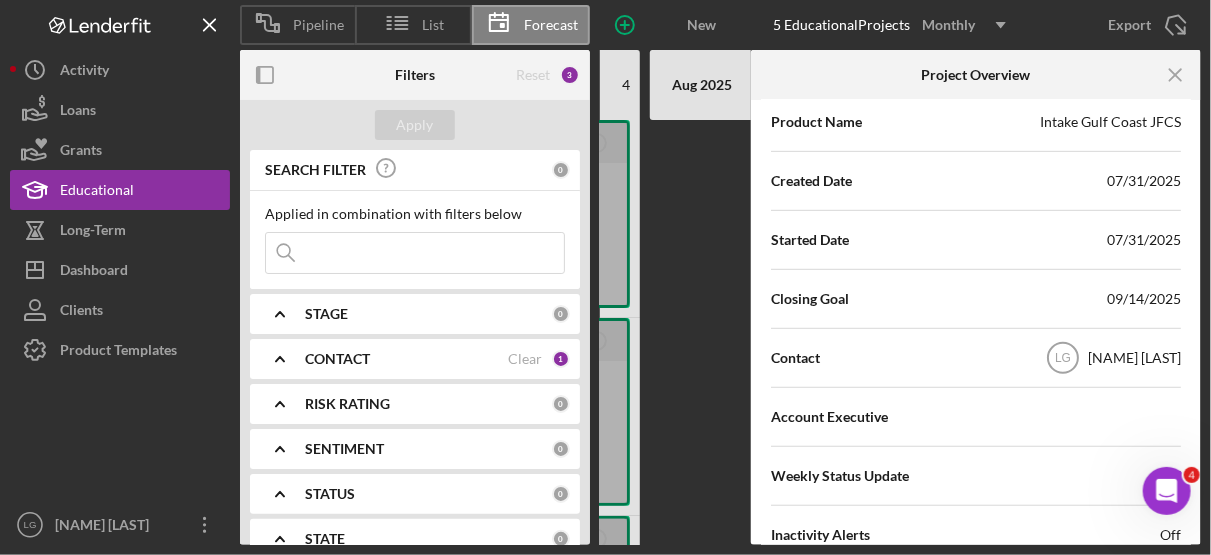click at bounding box center [702, 332] 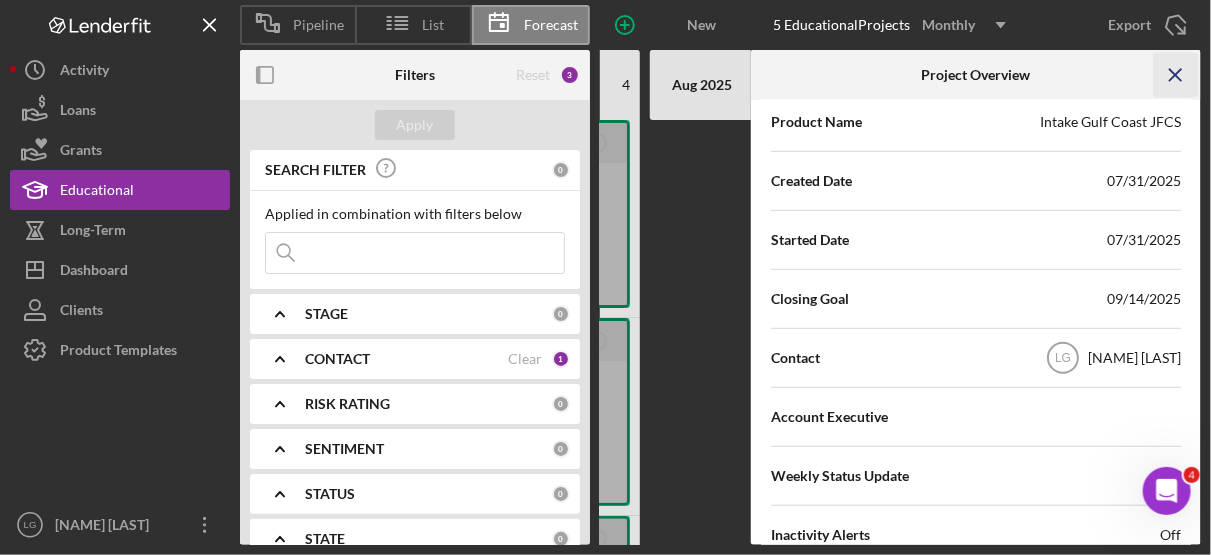click on "Icon/Menu Close" 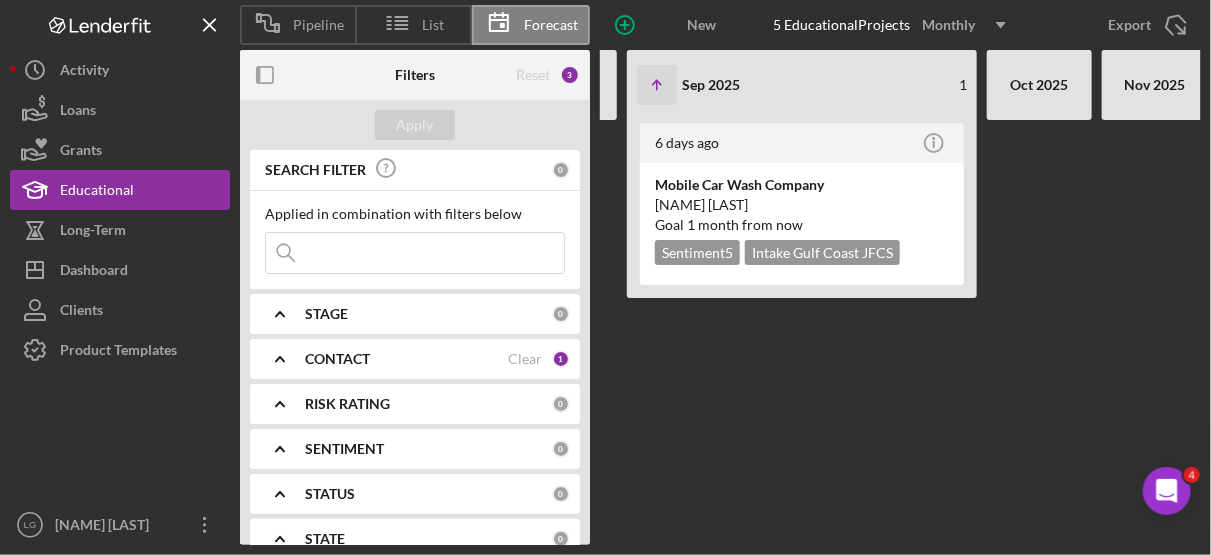 scroll, scrollTop: 0, scrollLeft: 833, axis: horizontal 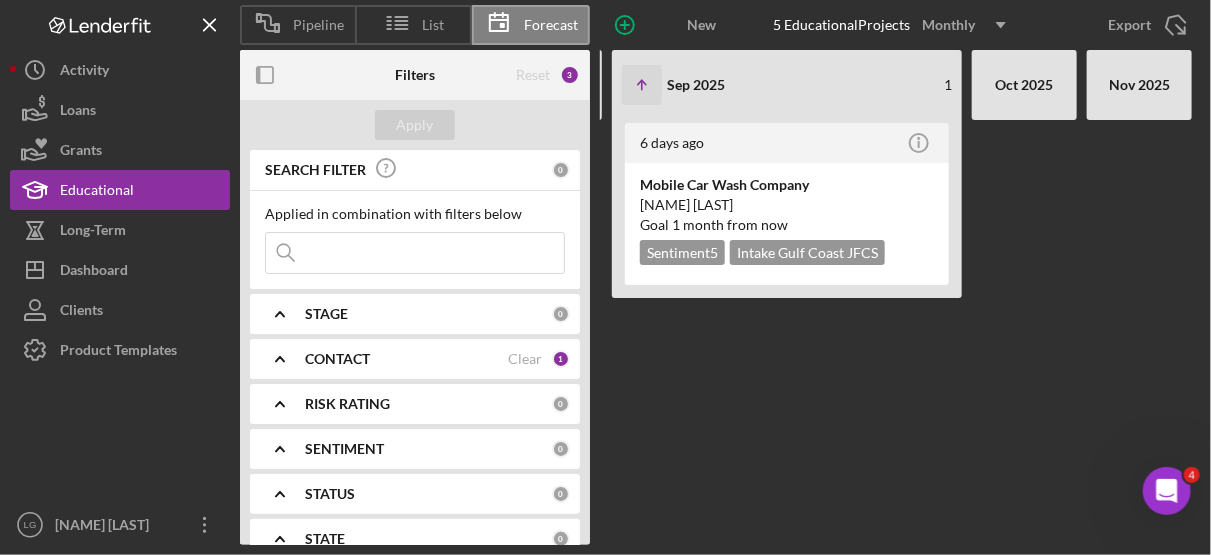 click on "[TIME] ago Icon/Info Mobile Car Wash Company Jairo Attow Goal [TIME] from now Sentiment 5 Intake Gulf Coast JFCS" at bounding box center [787, 332] 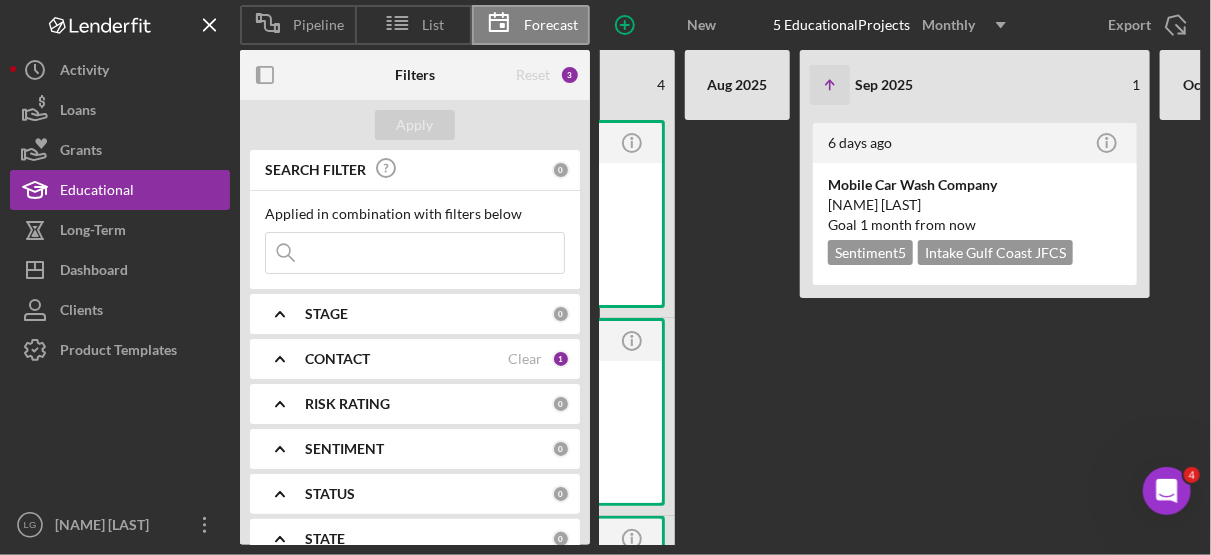 scroll, scrollTop: 0, scrollLeft: 833, axis: horizontal 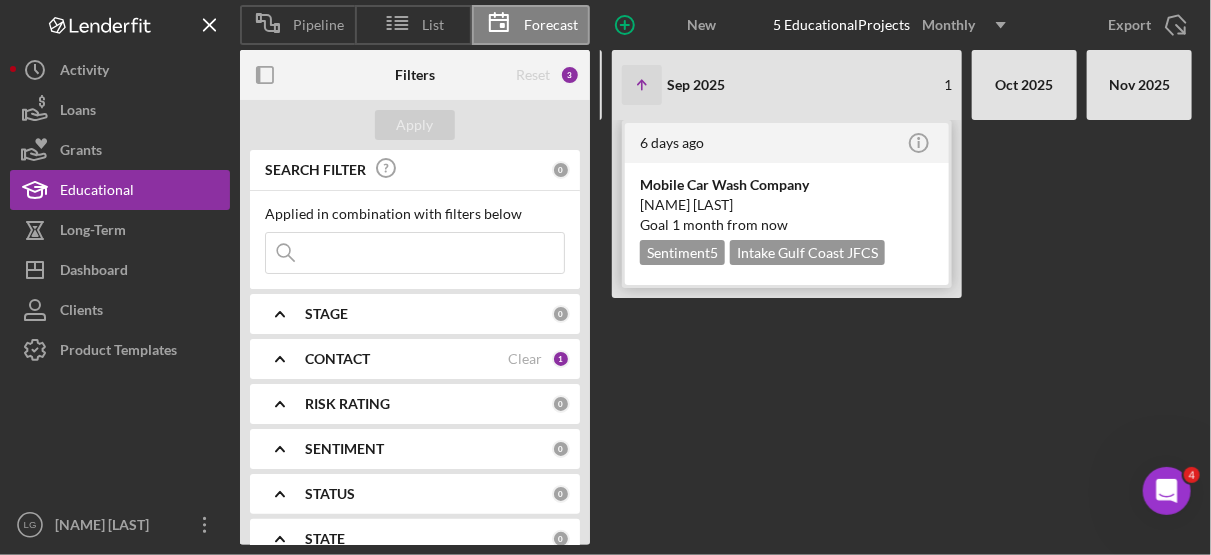 click on "Mobile Car Wash Company" at bounding box center [787, 185] 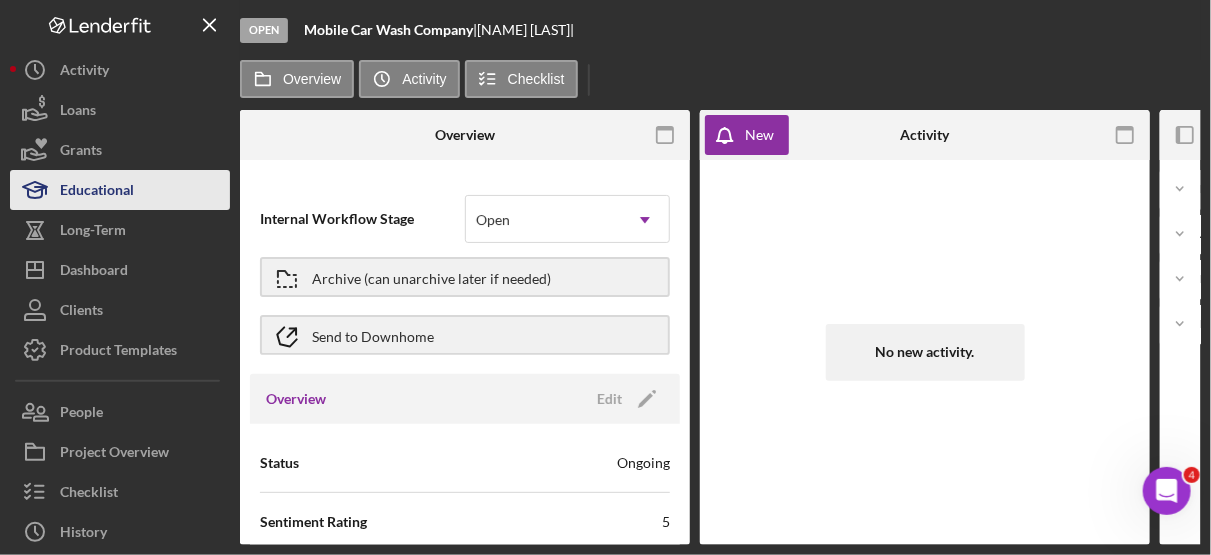 click on "Educational" at bounding box center [97, 192] 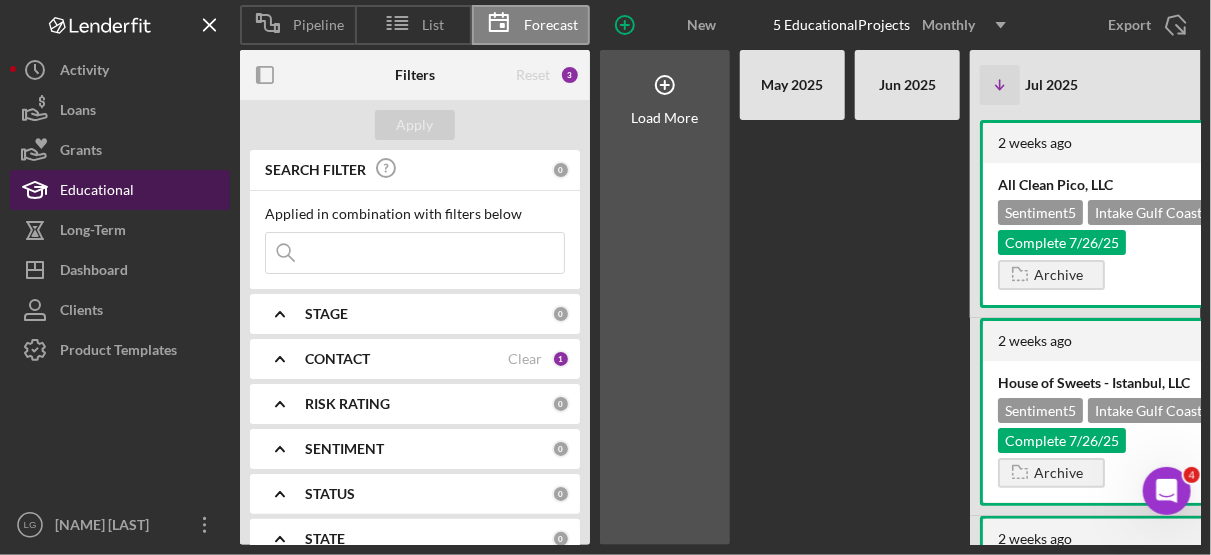 scroll, scrollTop: 0, scrollLeft: 680, axis: horizontal 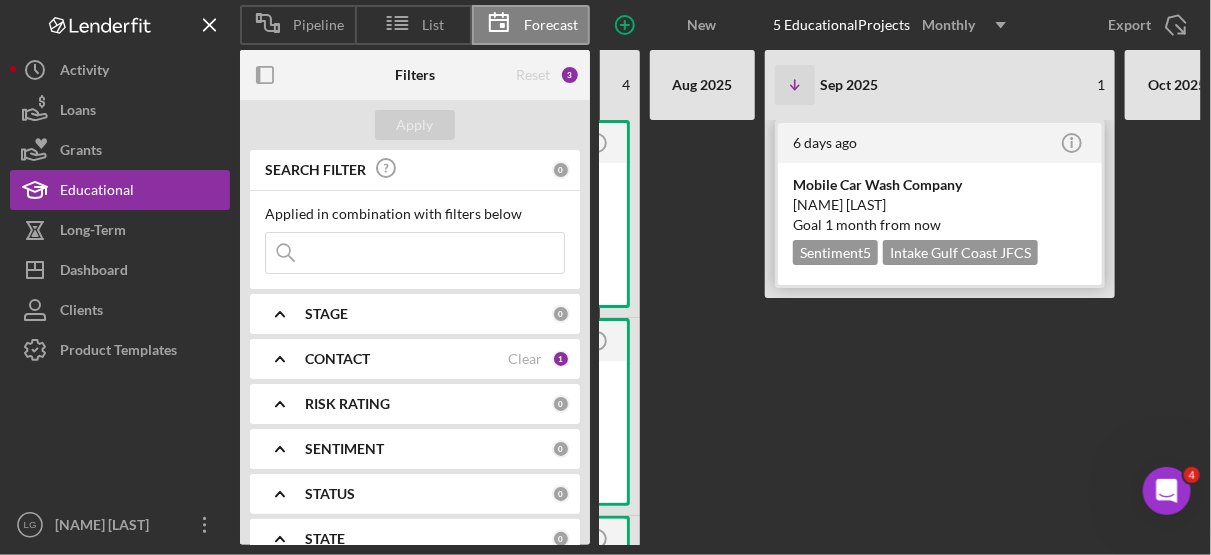 click on "[NAME] [LAST]" at bounding box center [940, 205] 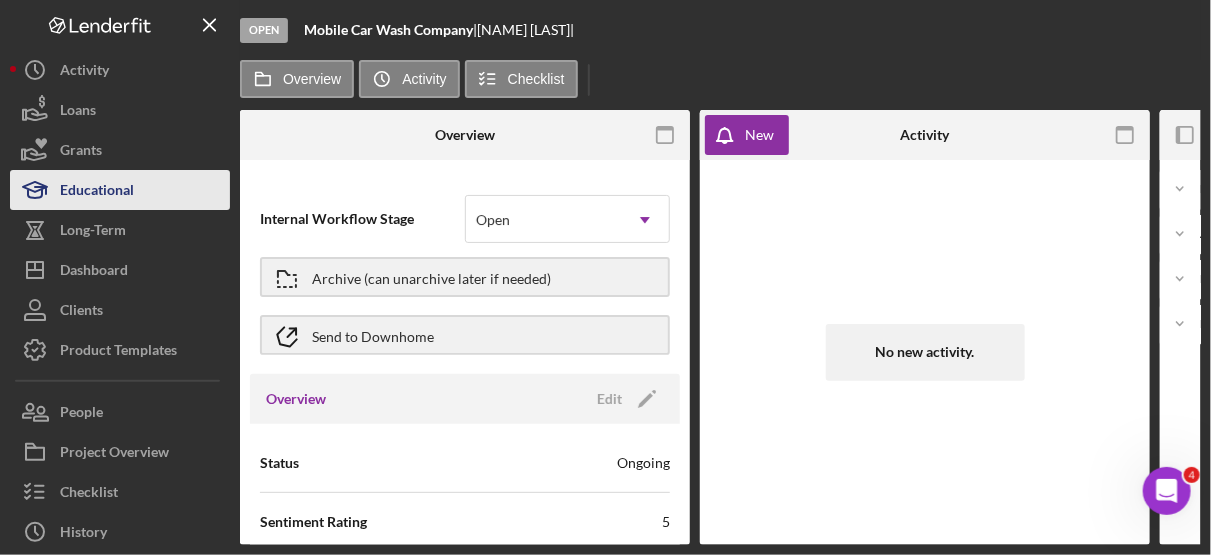 click on "Educational" at bounding box center (97, 192) 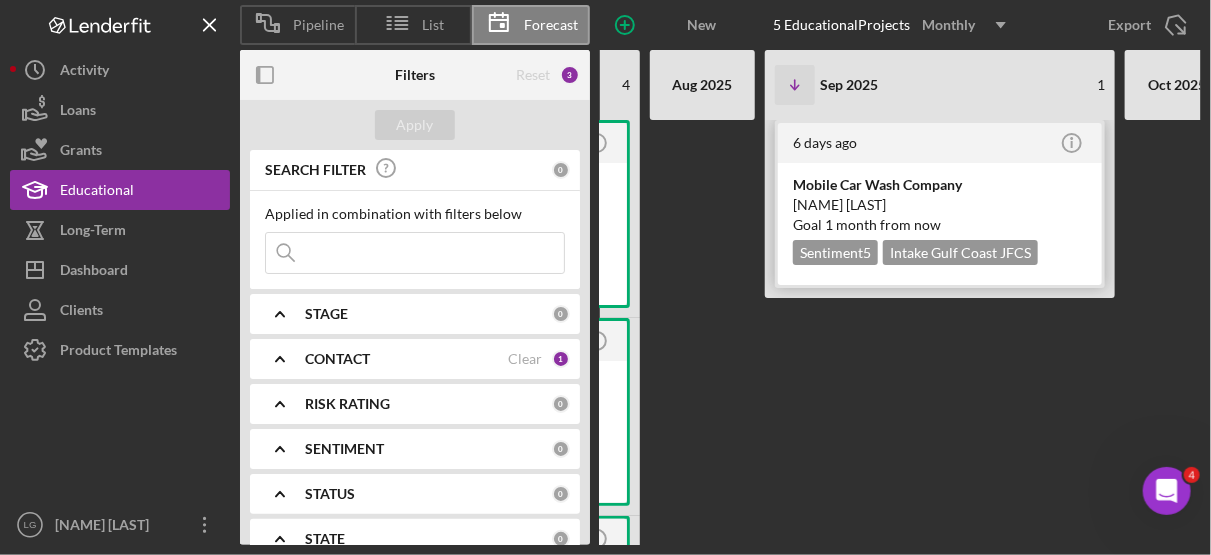 scroll, scrollTop: 0, scrollLeft: 833, axis: horizontal 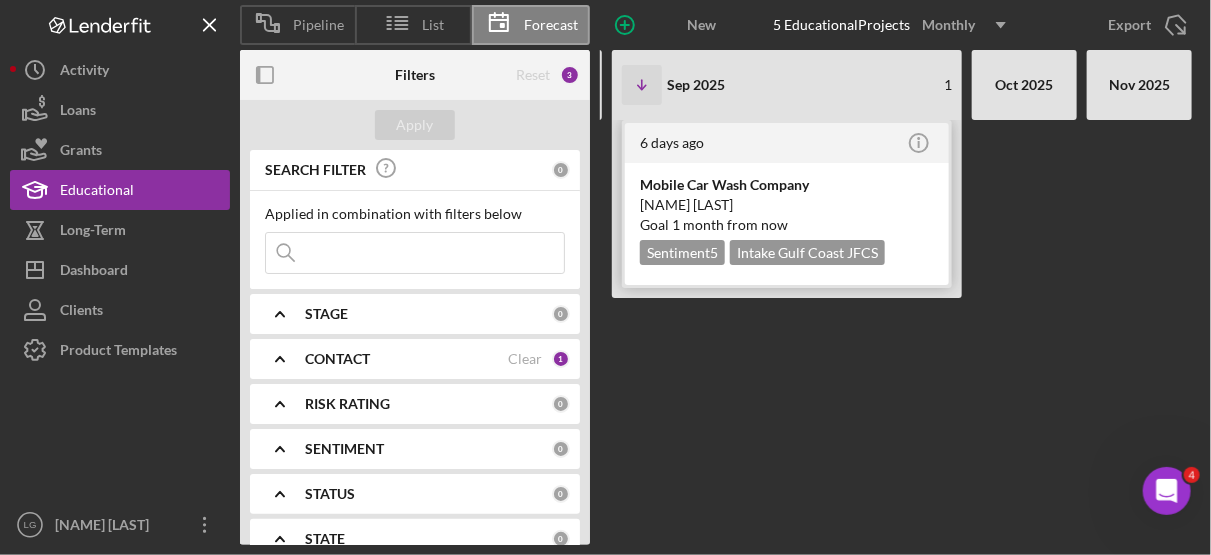 click on "6 days ago Icon/Info" at bounding box center (787, 143) 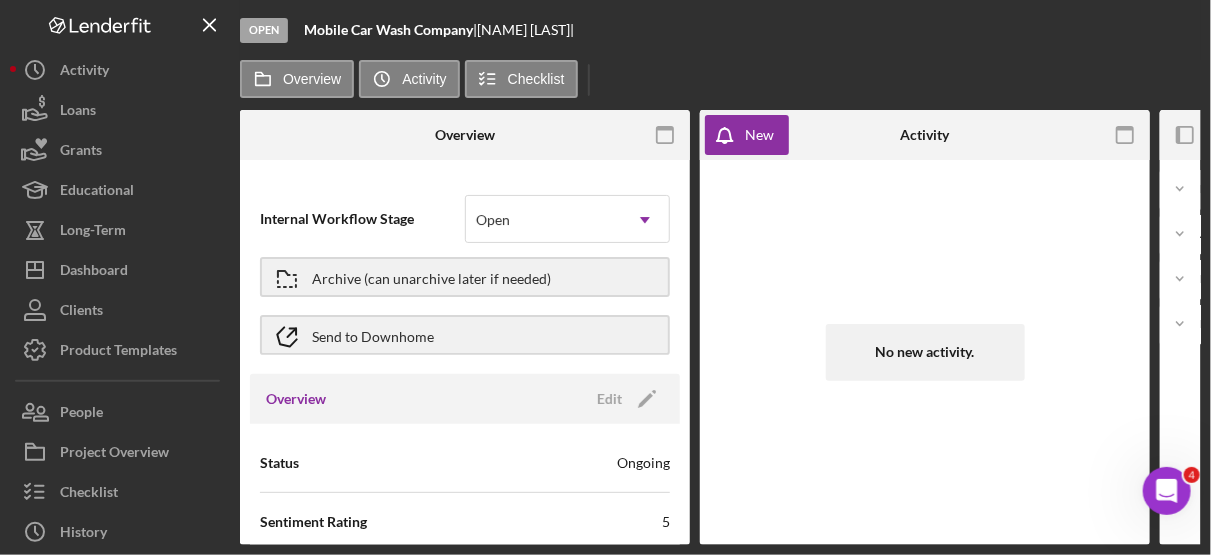 scroll, scrollTop: 0, scrollLeft: 308, axis: horizontal 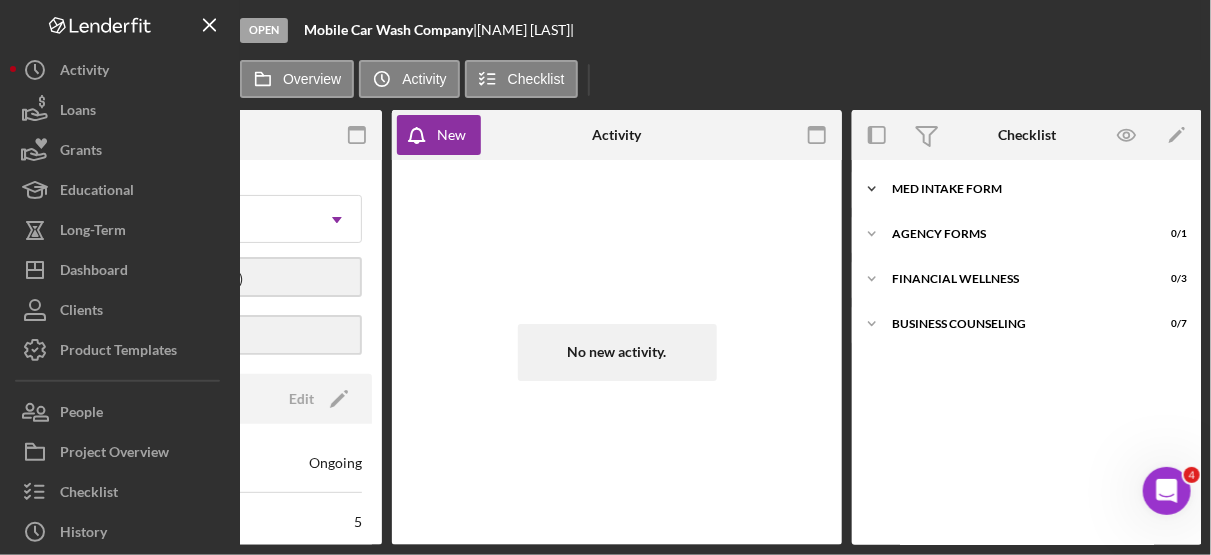 click on "MED Intake Form" at bounding box center [1034, 189] 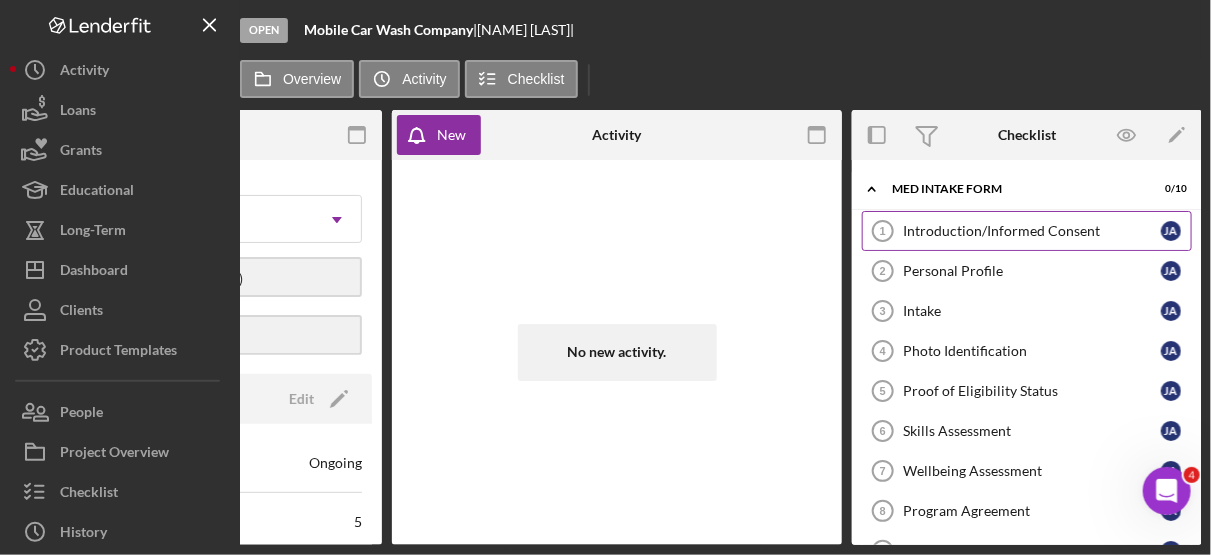 click on "Introduction/Informed Consent" at bounding box center [1032, 231] 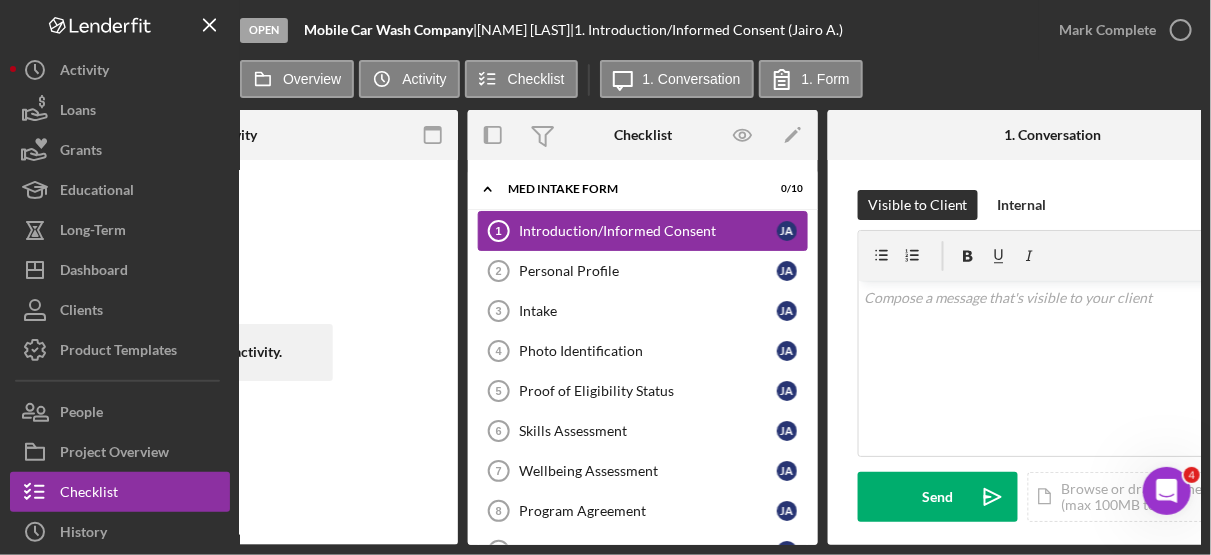 scroll, scrollTop: 0, scrollLeft: 1228, axis: horizontal 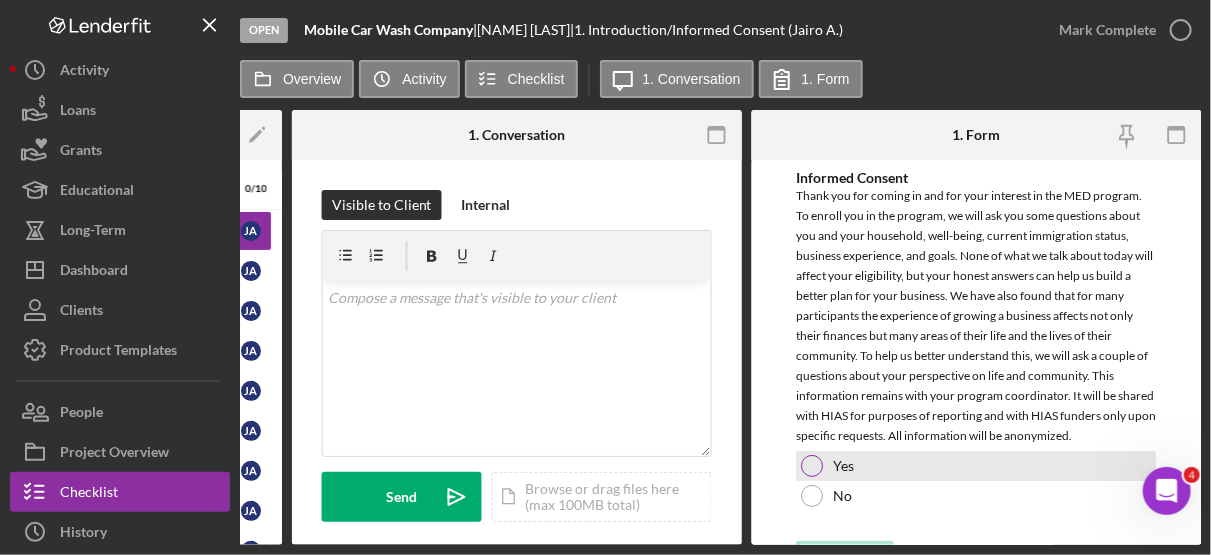 click at bounding box center [813, 466] 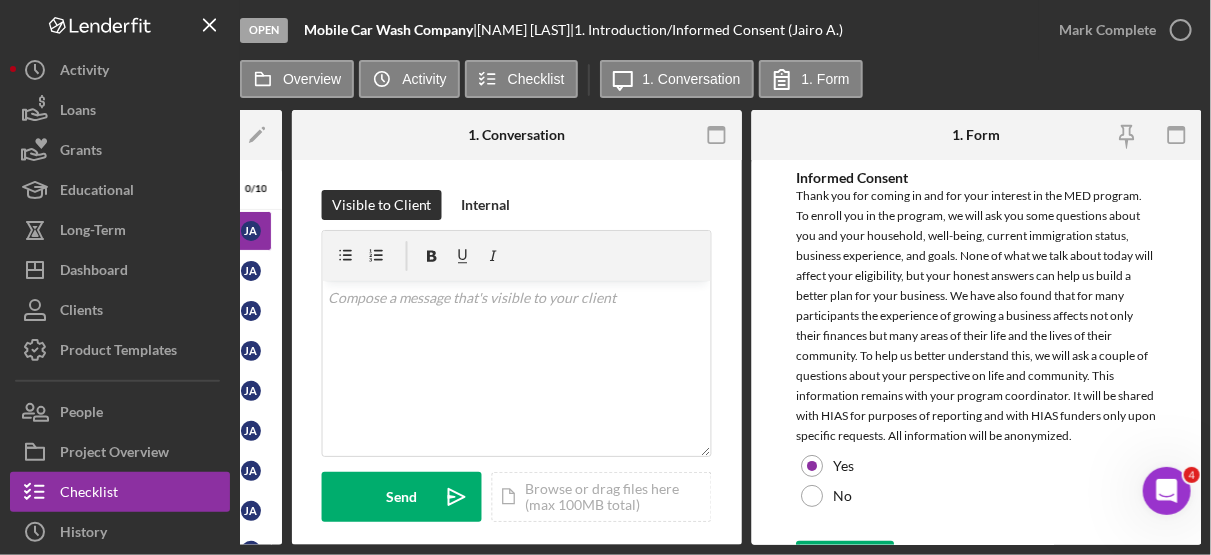 scroll, scrollTop: 43, scrollLeft: 0, axis: vertical 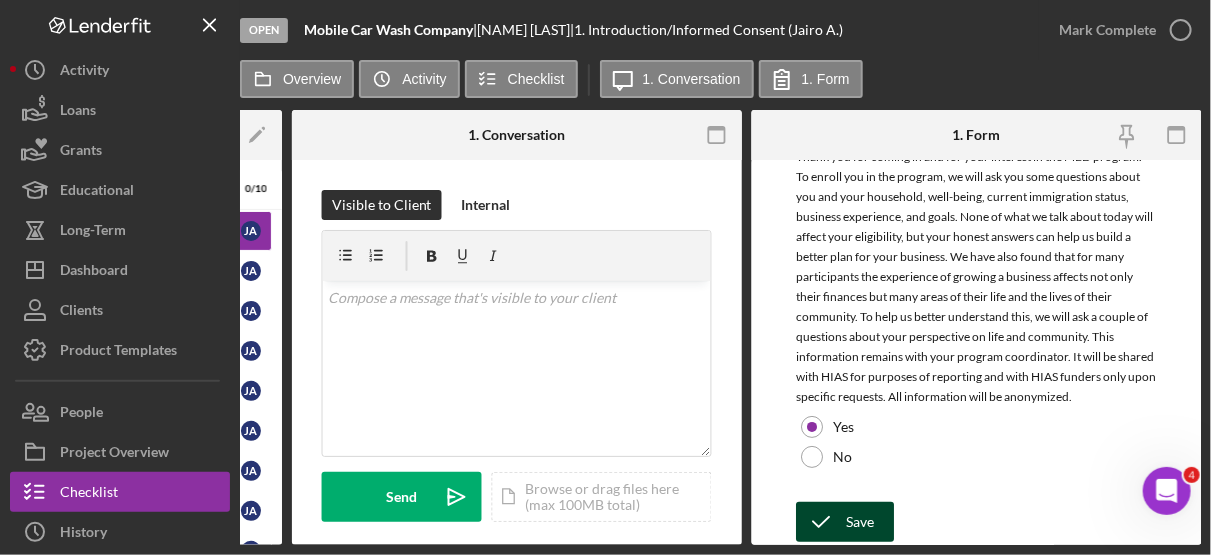 click on "Save" at bounding box center (861, 522) 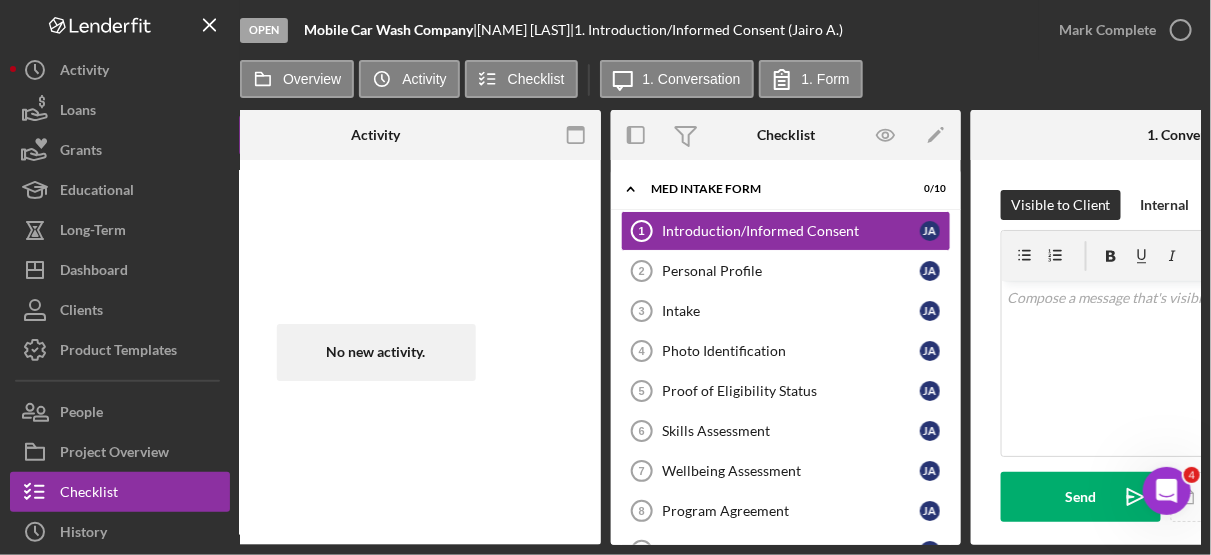 scroll, scrollTop: 0, scrollLeft: 554, axis: horizontal 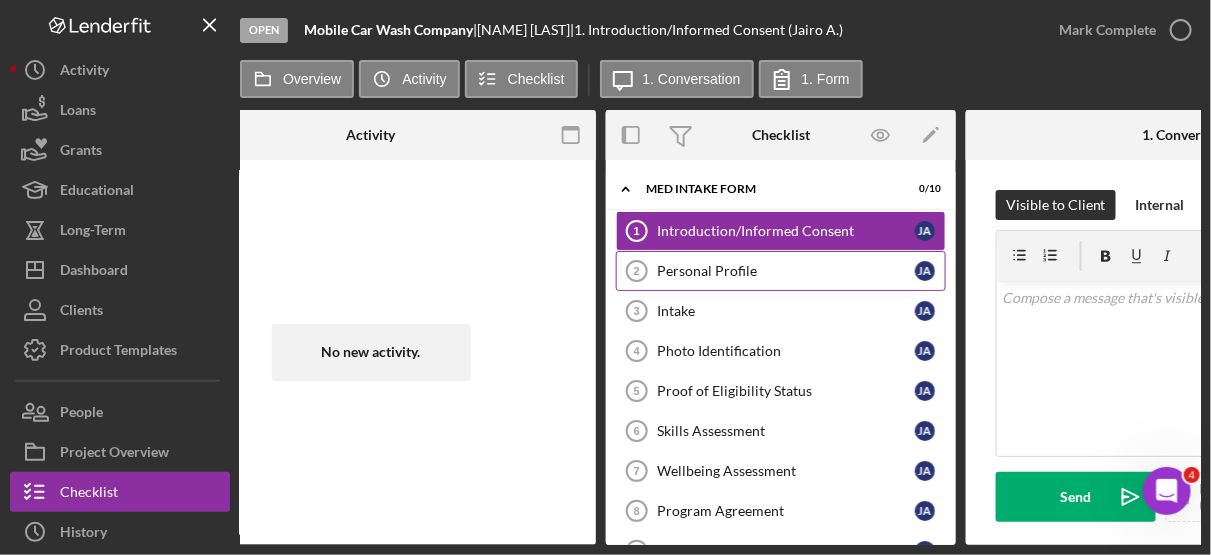 click on "Personal Profile" at bounding box center [786, 271] 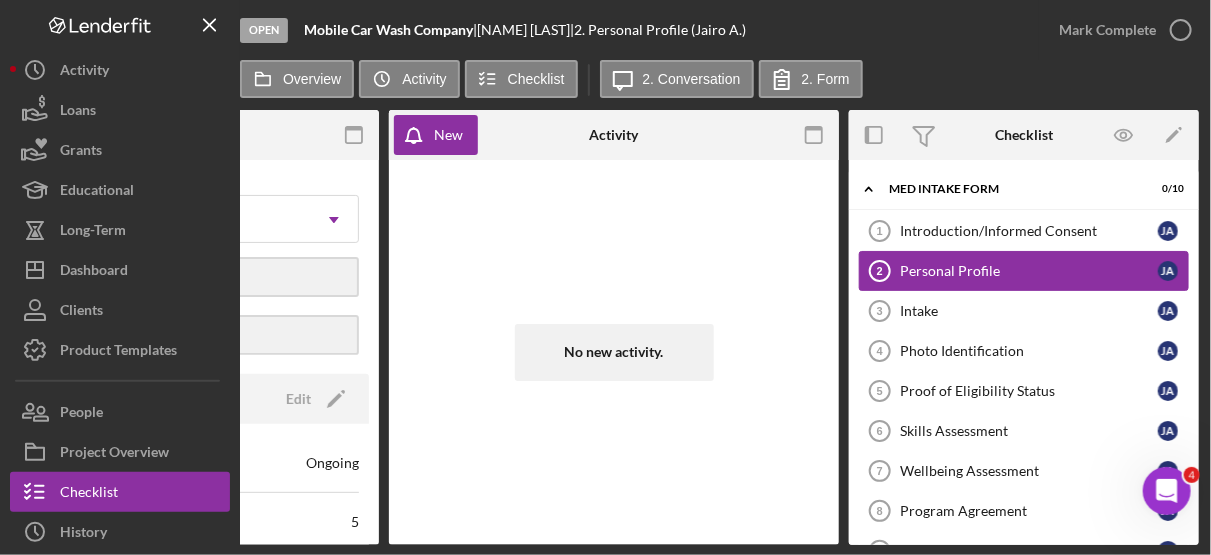 scroll, scrollTop: 0, scrollLeft: 309, axis: horizontal 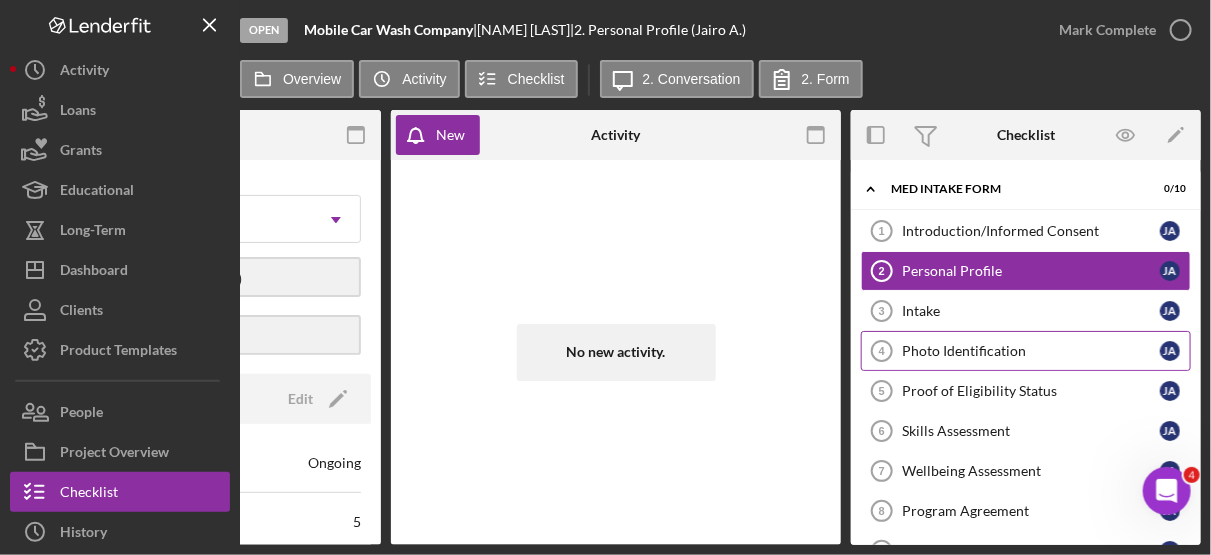 click on "Photo Identification" at bounding box center [1031, 351] 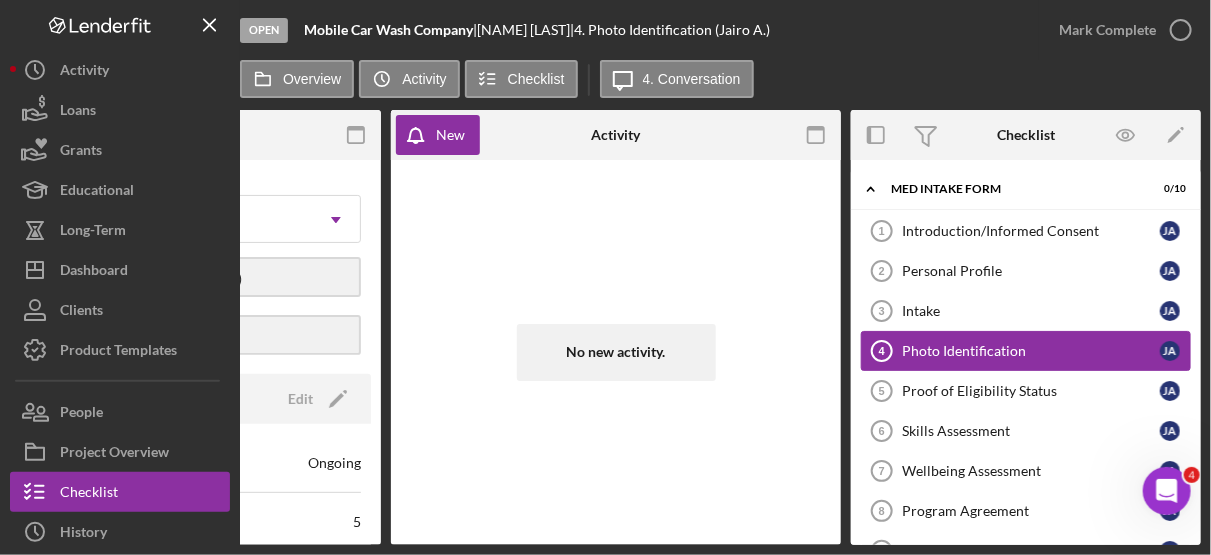scroll, scrollTop: 0, scrollLeft: 768, axis: horizontal 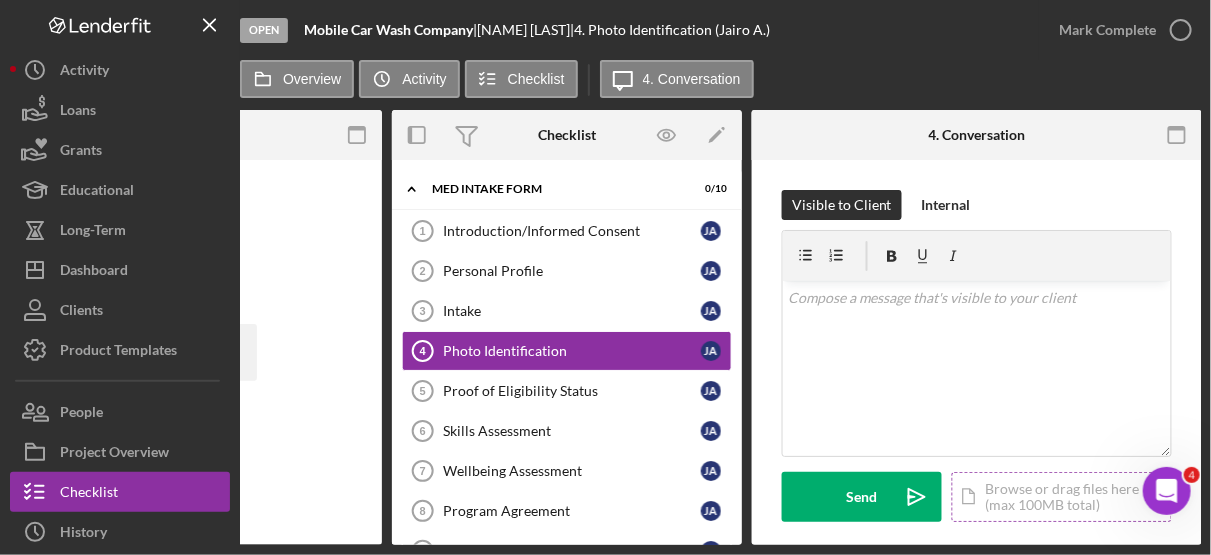 click on "Icon/Document Browse or drag files here (max 100MB total) Tap to choose files or take a photo" at bounding box center [1062, 497] 